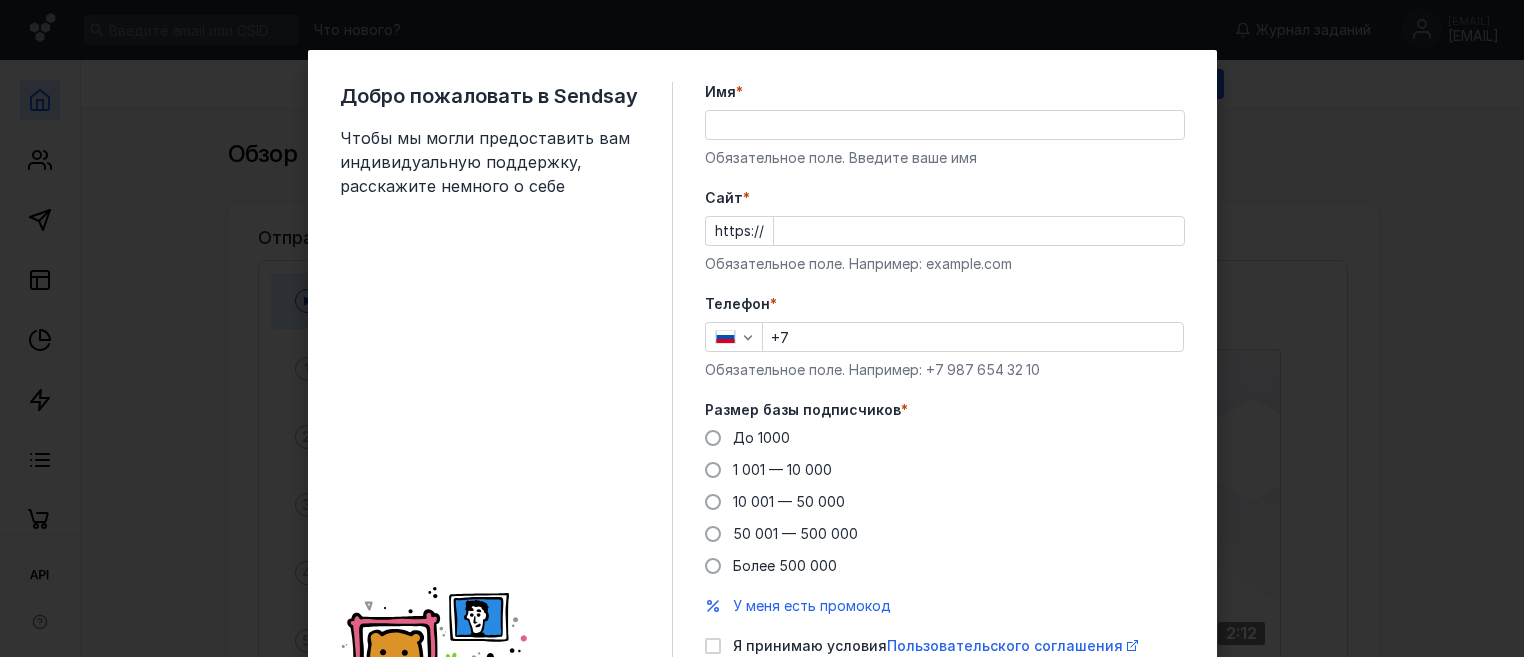 scroll, scrollTop: 0, scrollLeft: 0, axis: both 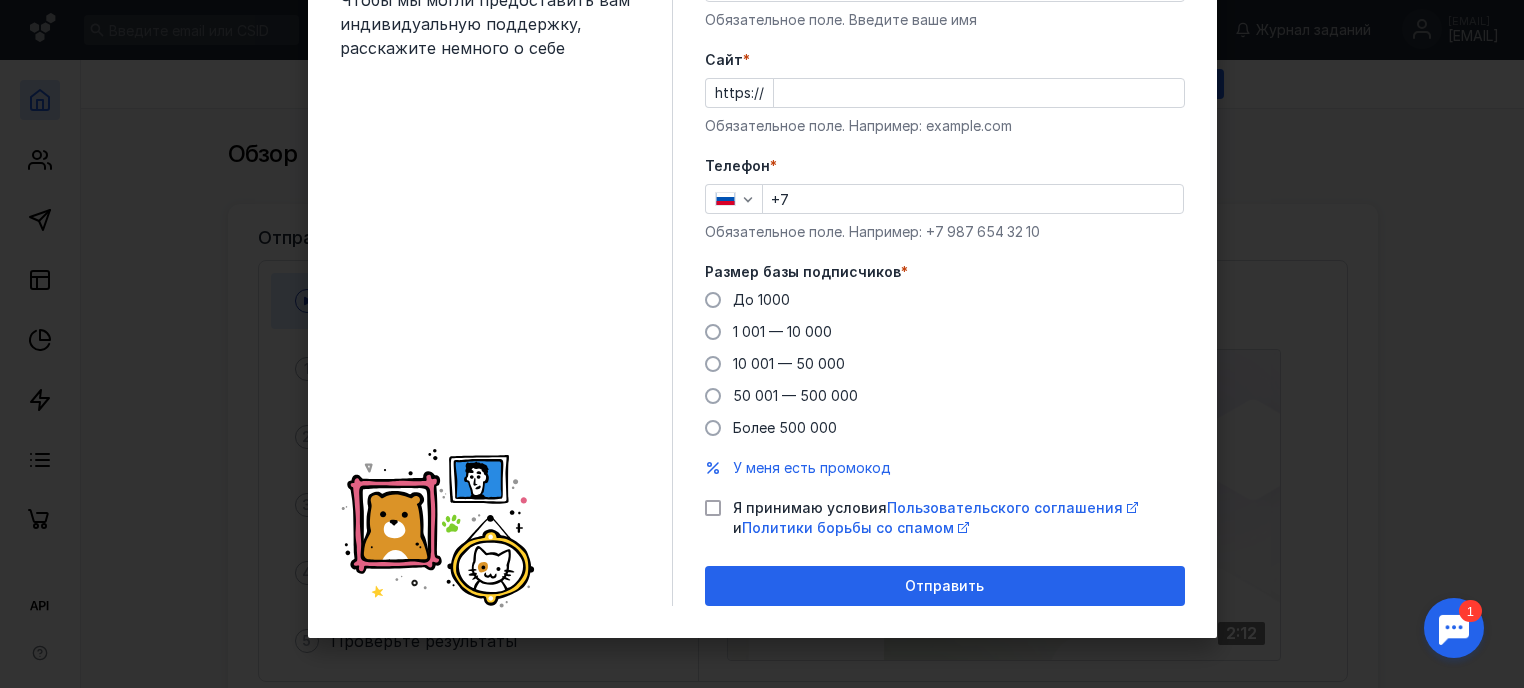 click 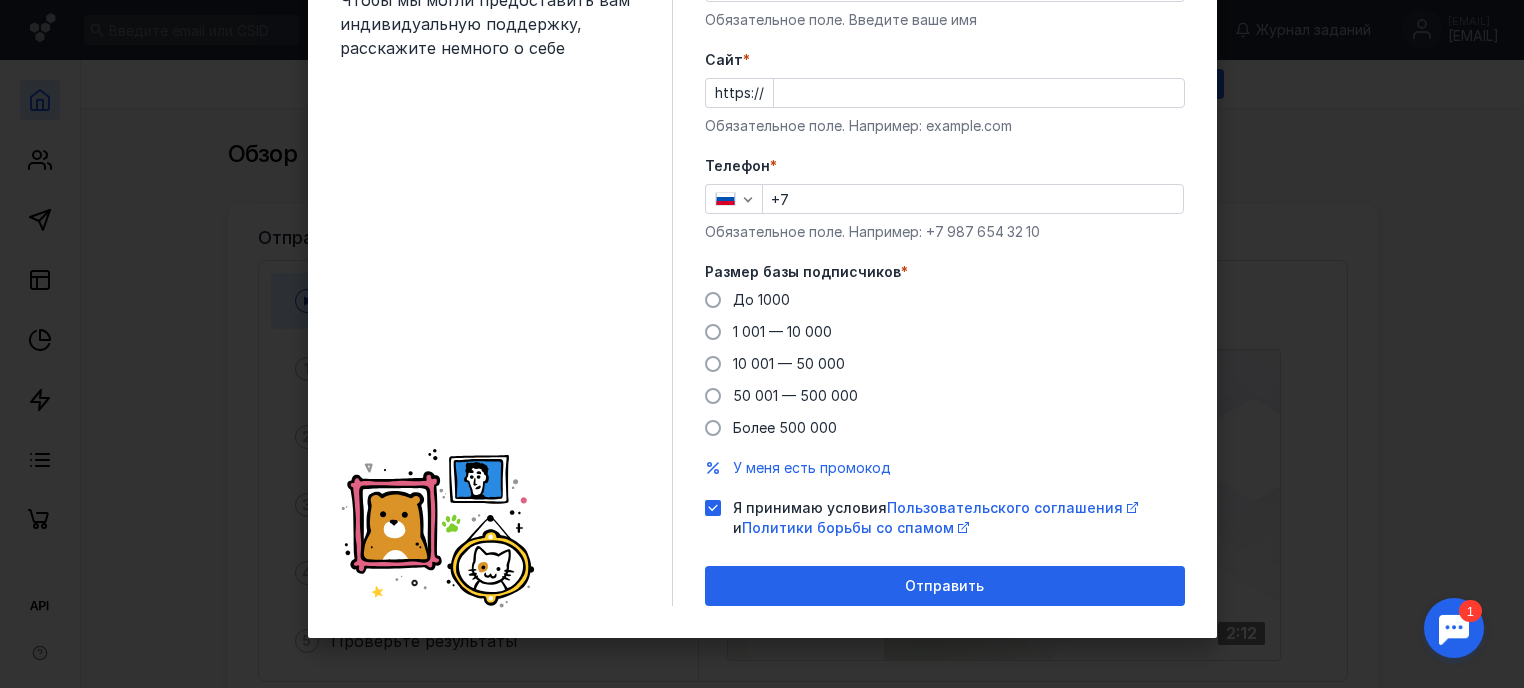 checkbox on "true" 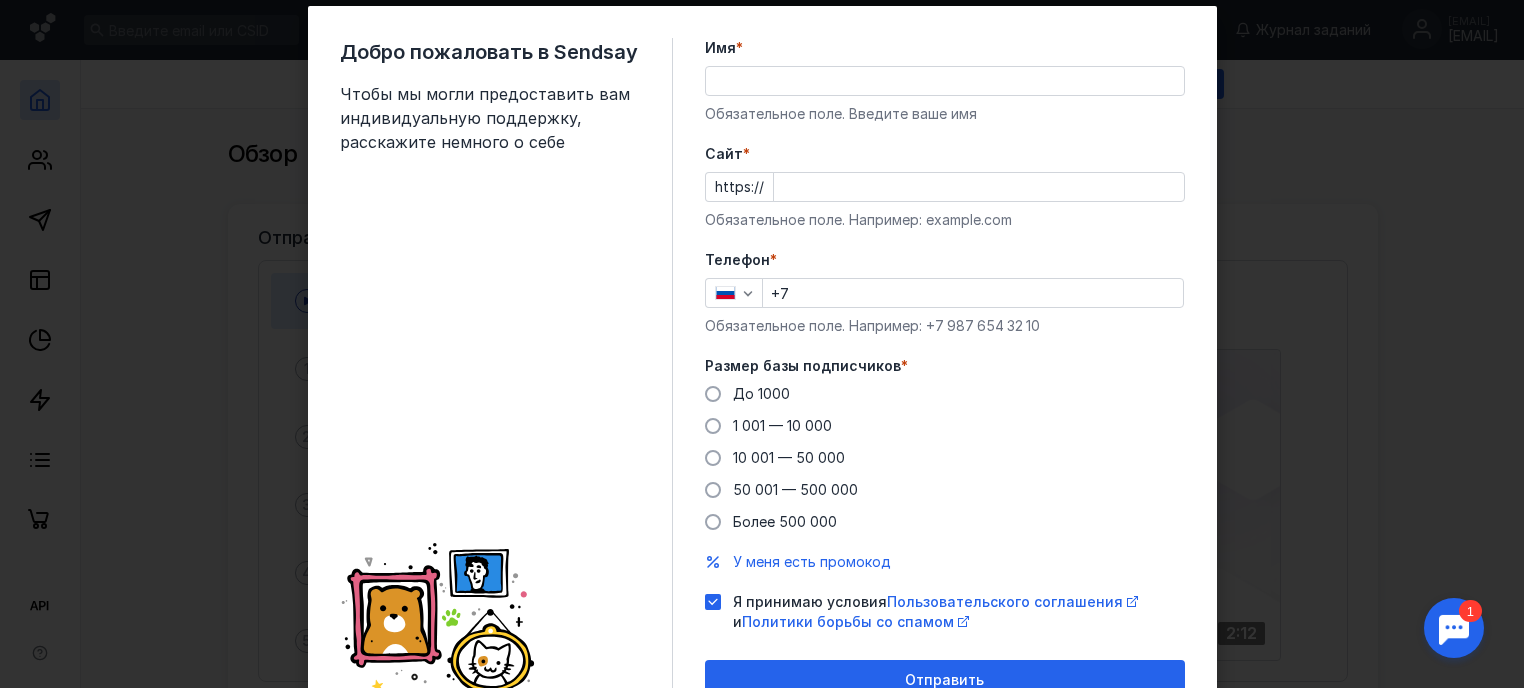 scroll, scrollTop: 0, scrollLeft: 0, axis: both 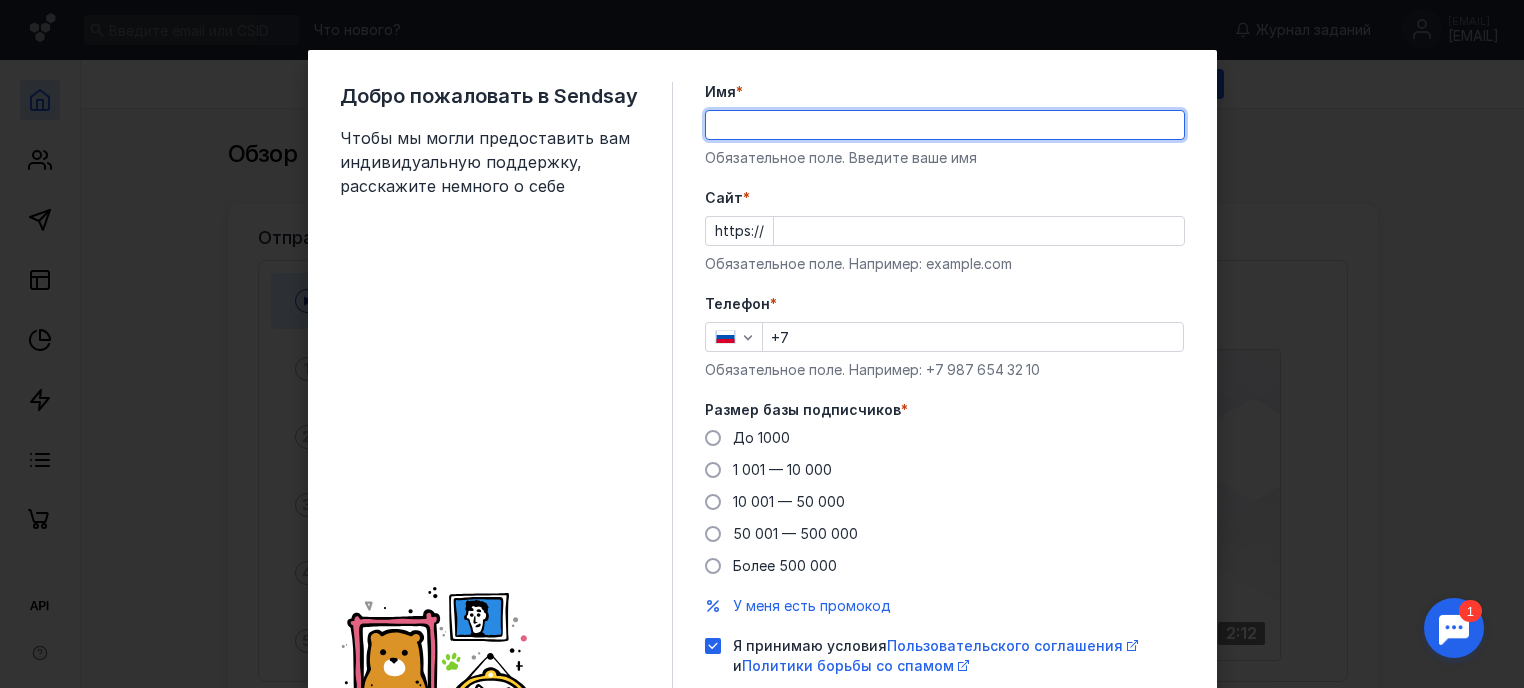click on "Имя  *" at bounding box center [945, 125] 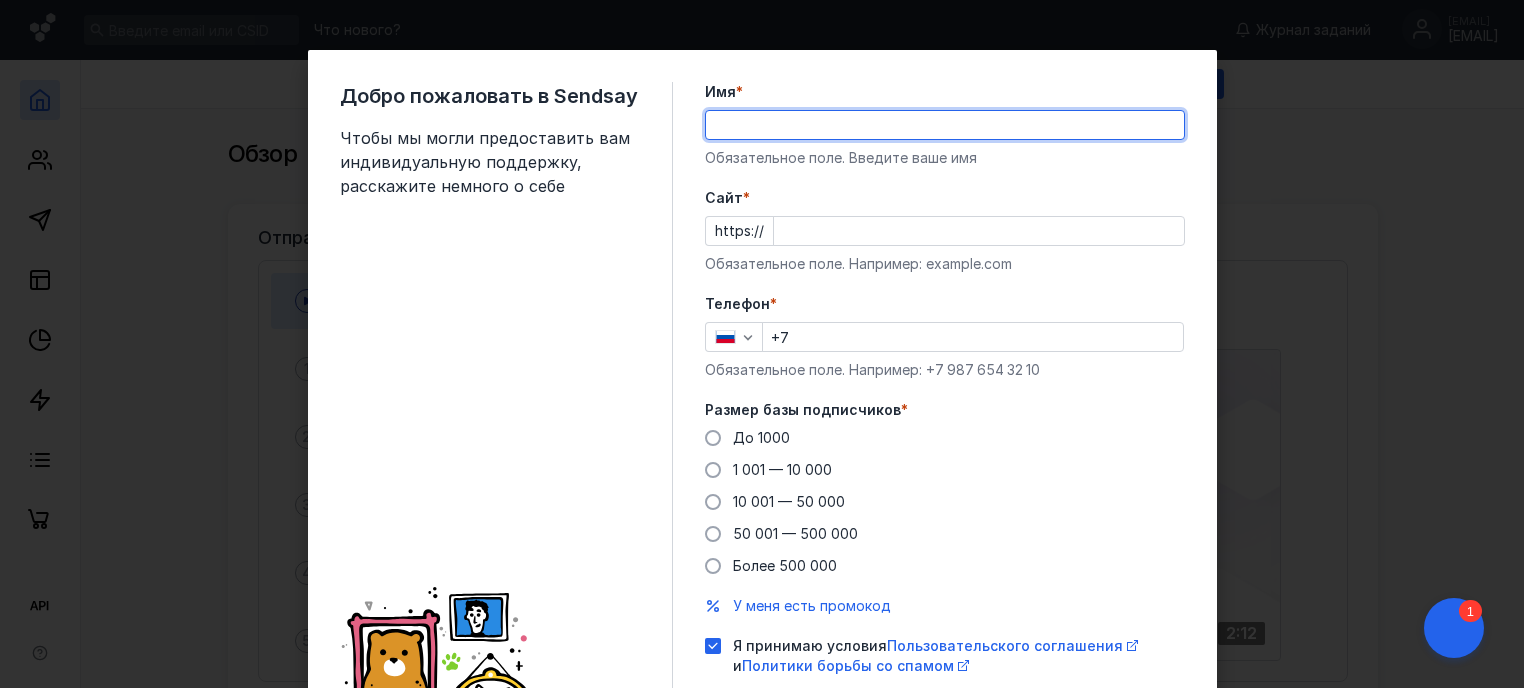 type on "[FIRST]" 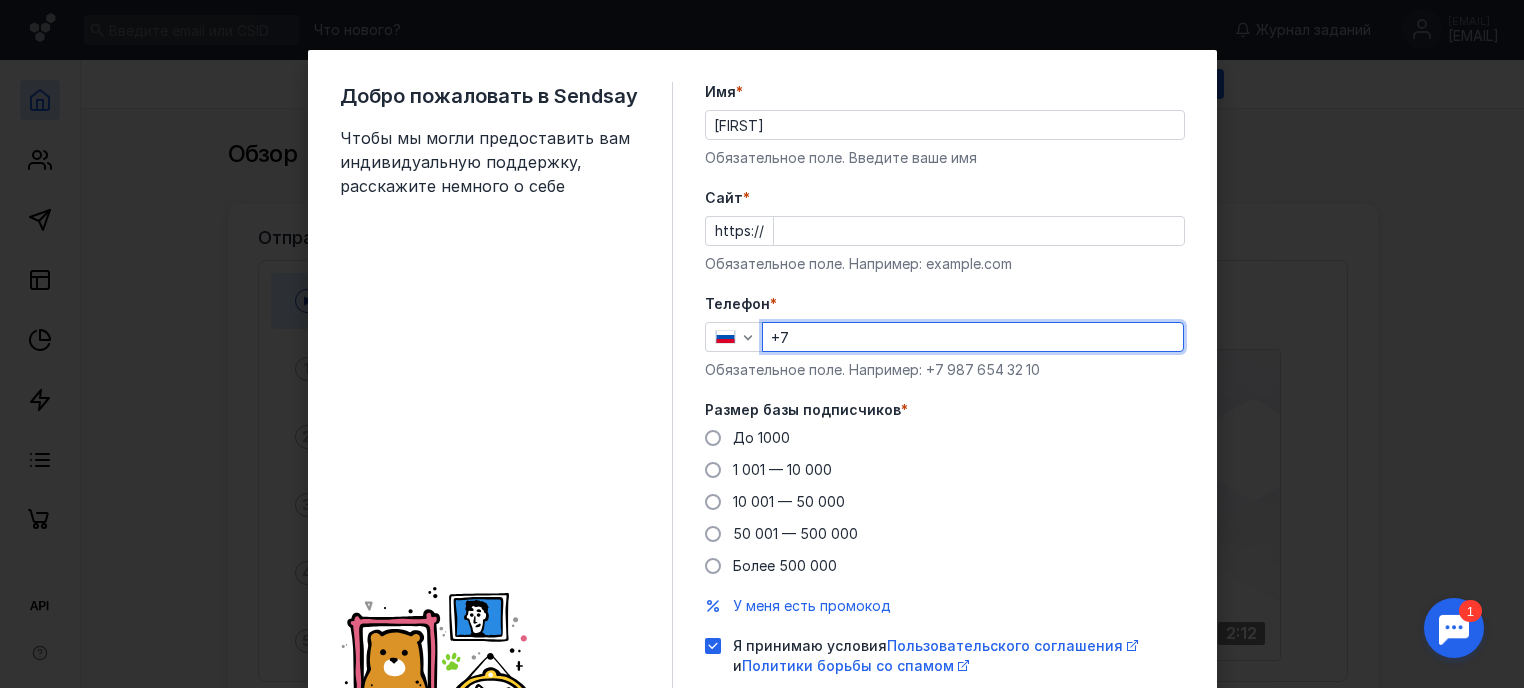 click on "+7" at bounding box center (973, 337) 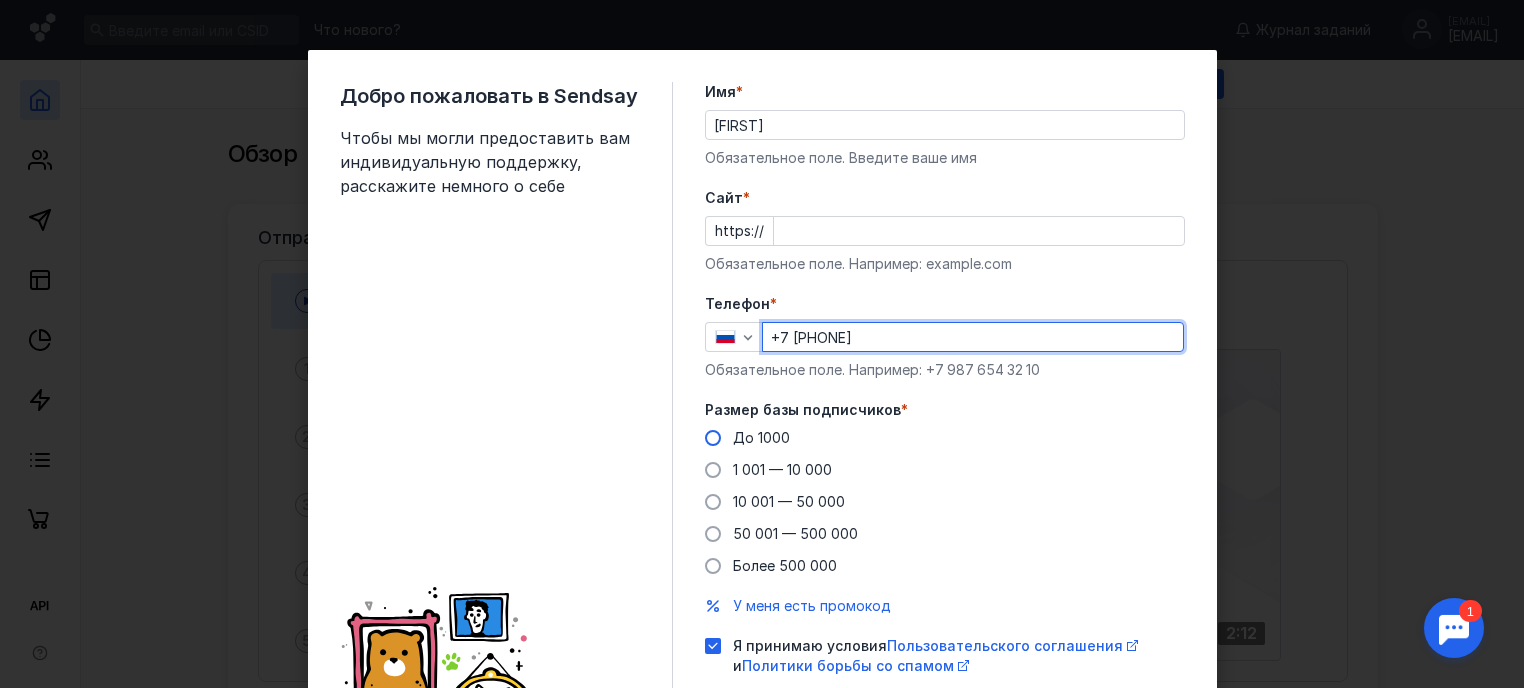 type on "+7 [PHONE]" 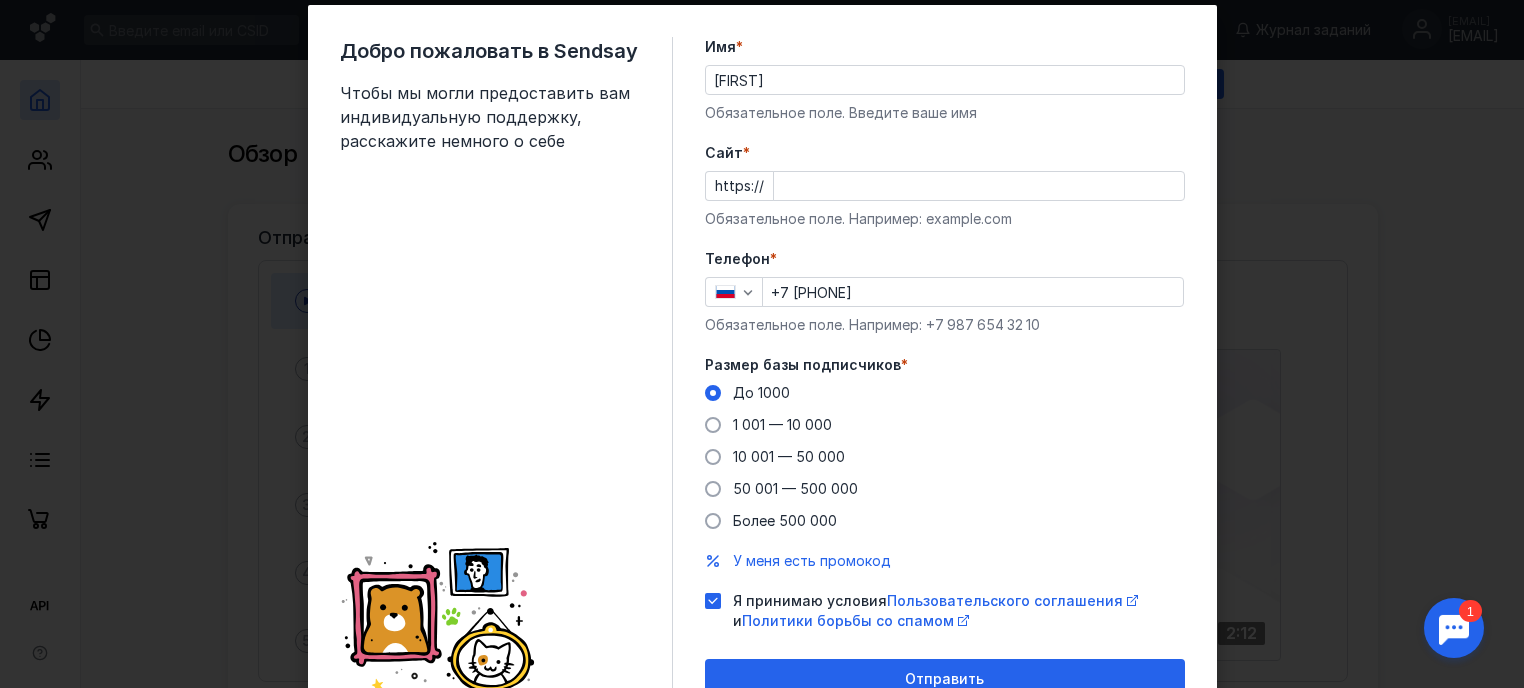 scroll, scrollTop: 0, scrollLeft: 0, axis: both 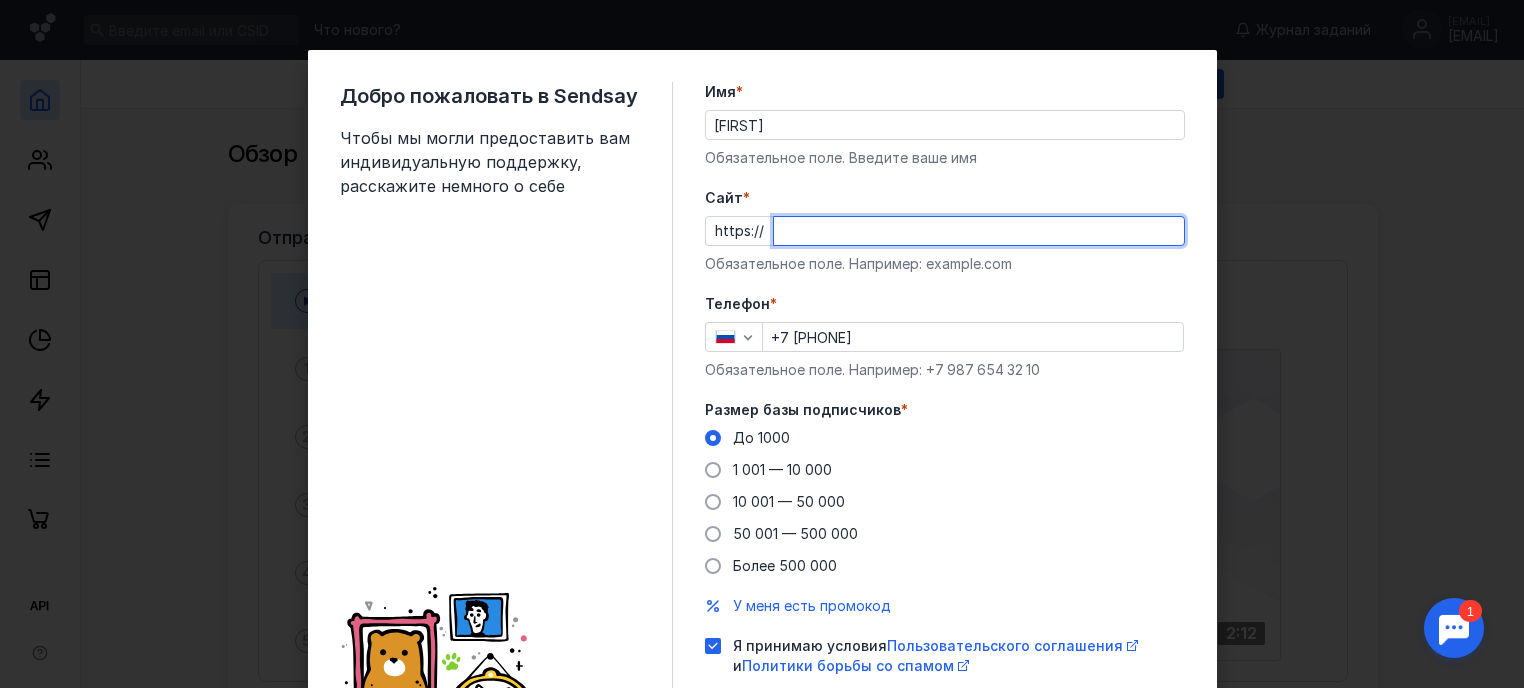 paste on "jiznennoe.ru" 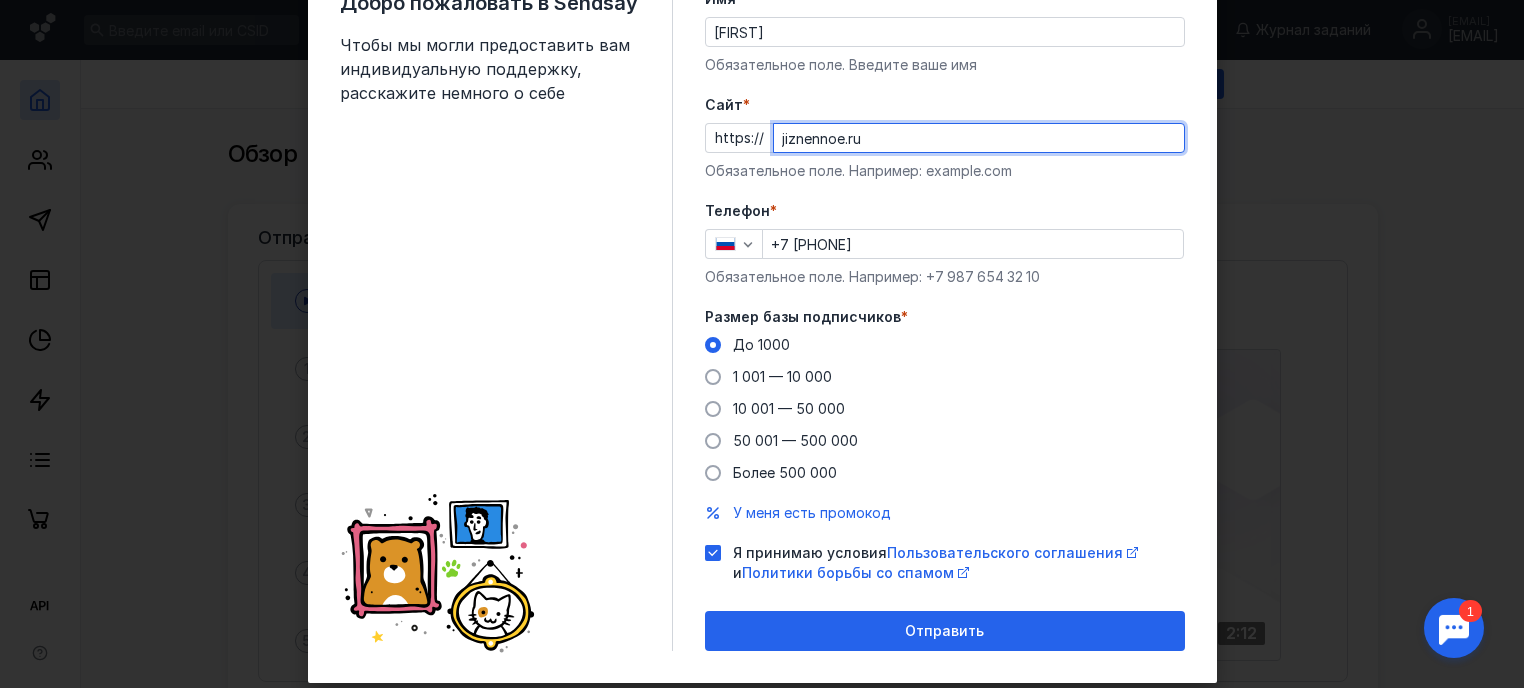 scroll, scrollTop: 138, scrollLeft: 0, axis: vertical 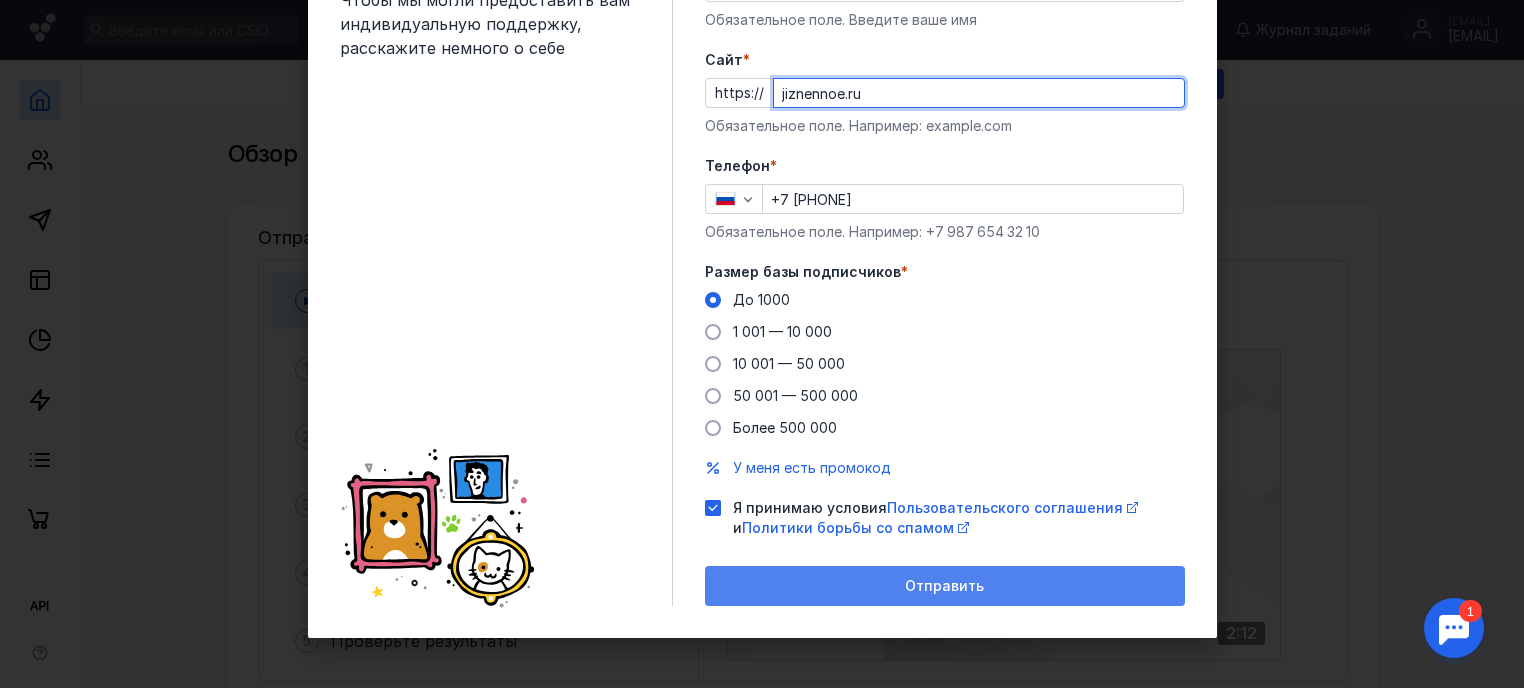 type on "jiznennoe.ru" 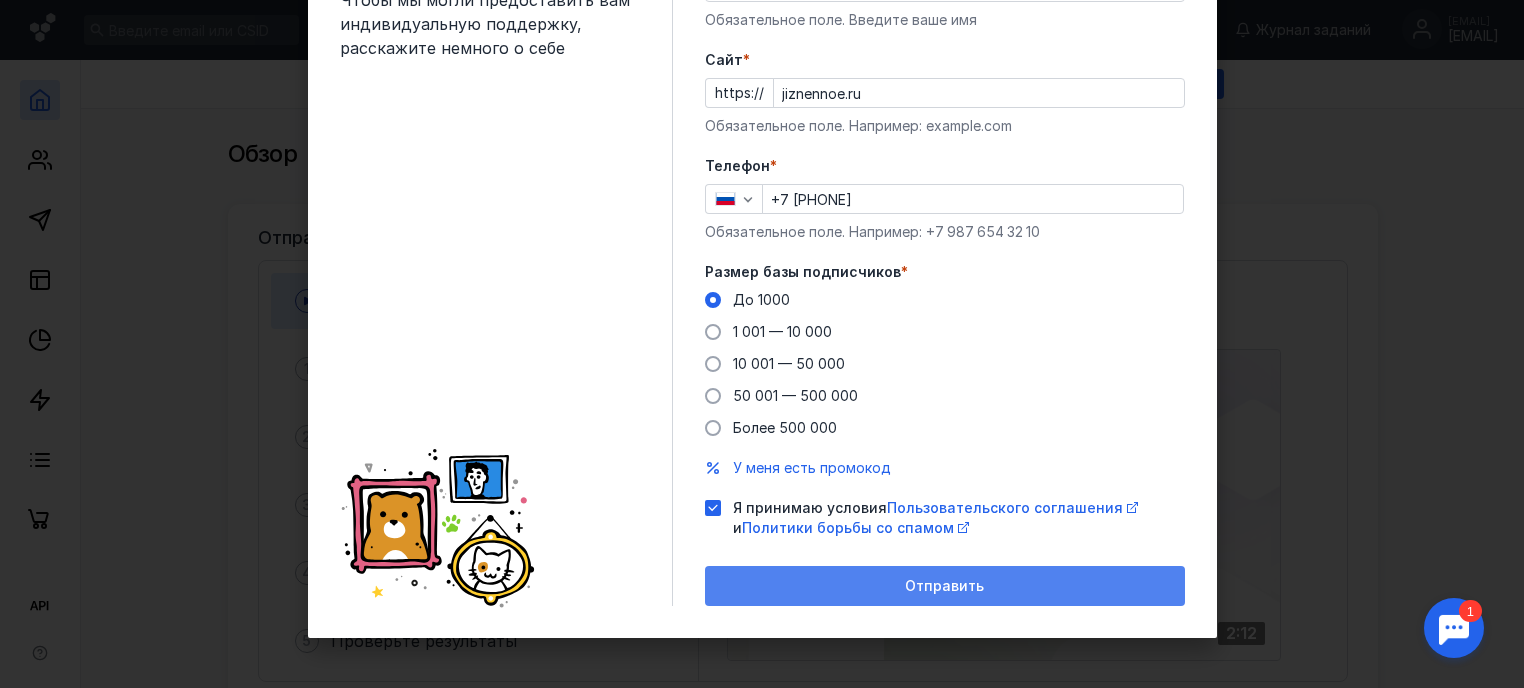 click on "Отправить" at bounding box center (945, 586) 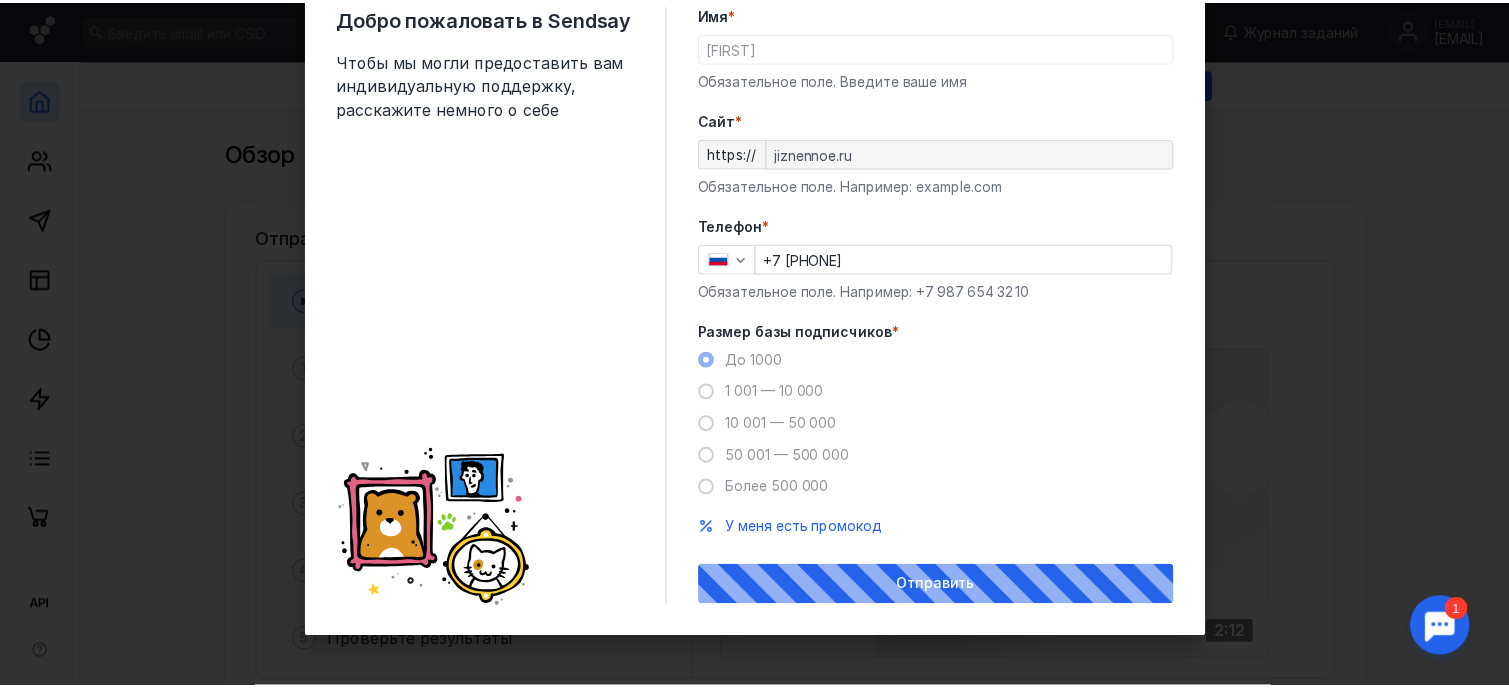 scroll, scrollTop: 78, scrollLeft: 0, axis: vertical 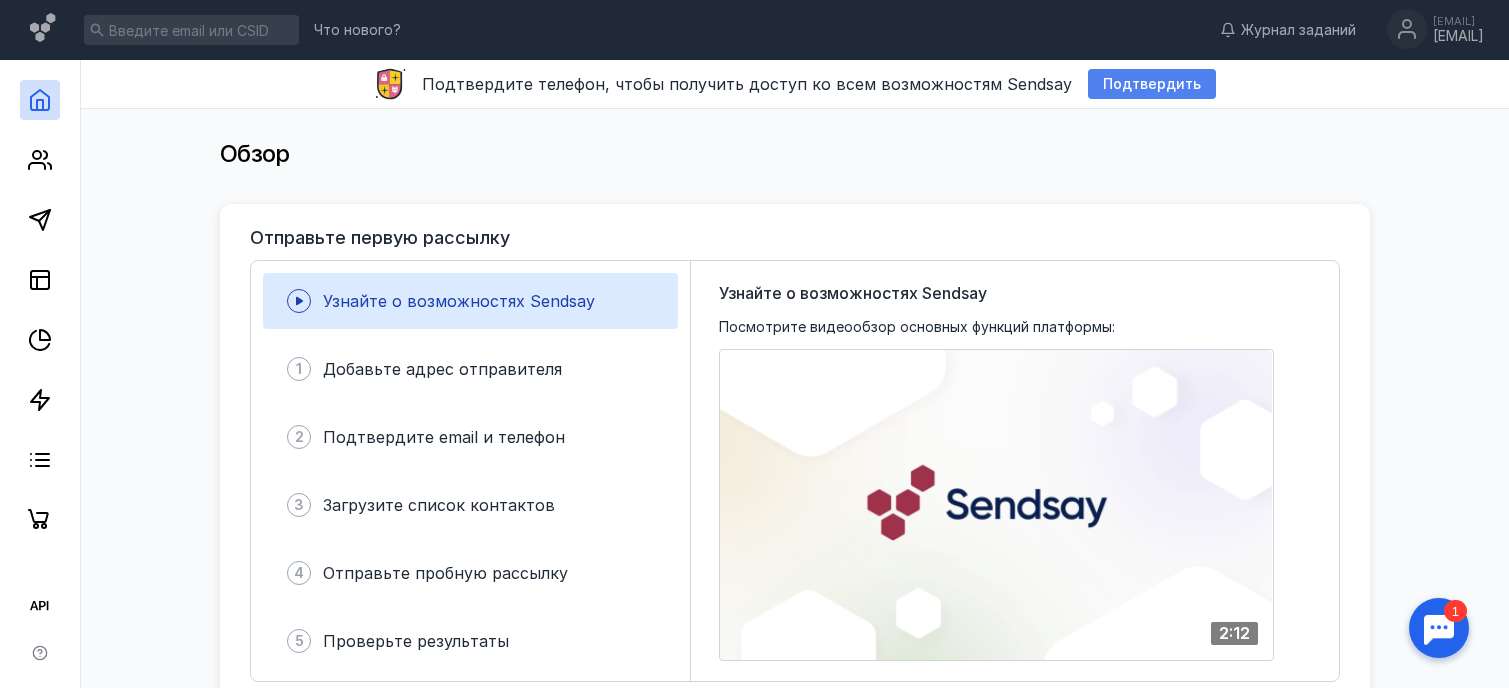 click on "Подтвердить" at bounding box center (1152, 84) 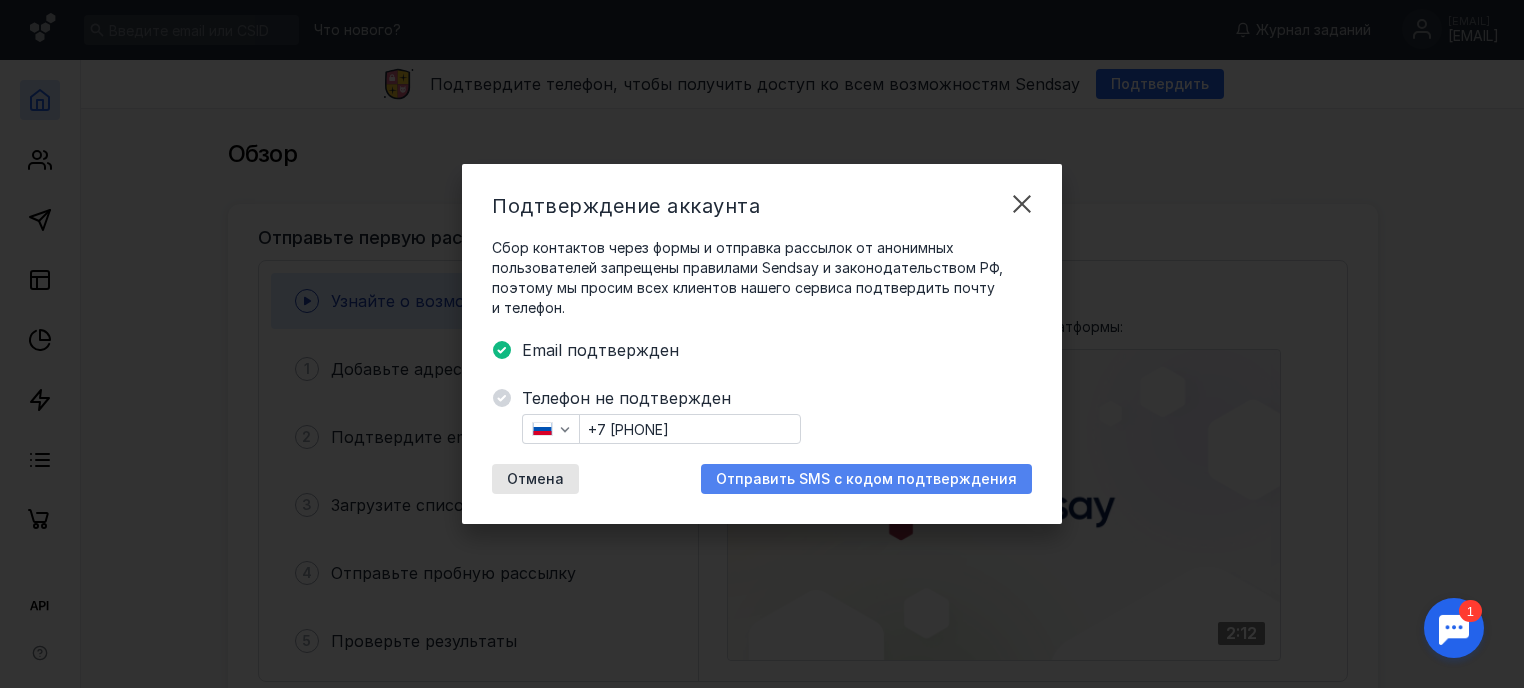 click on "Отправить SMS с кодом подтверждения" at bounding box center (866, 479) 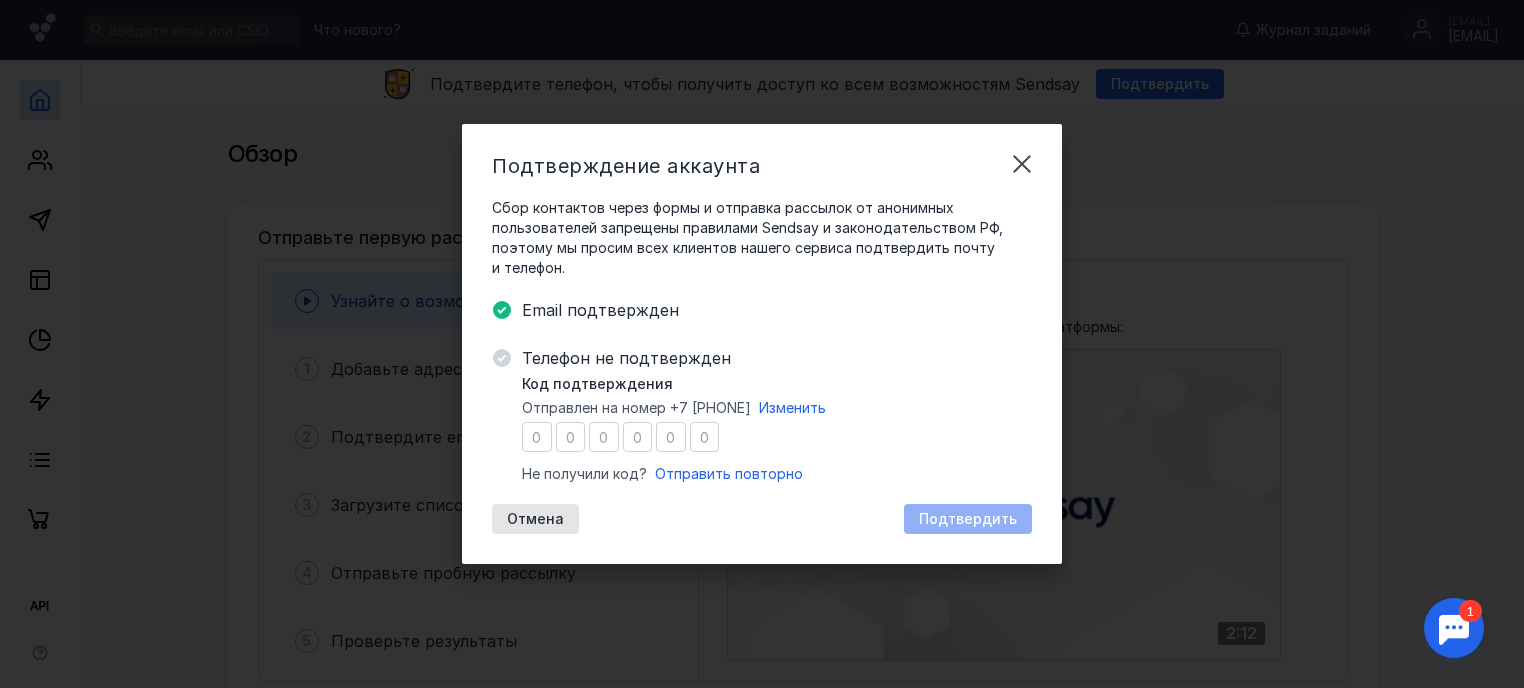 type on "0" 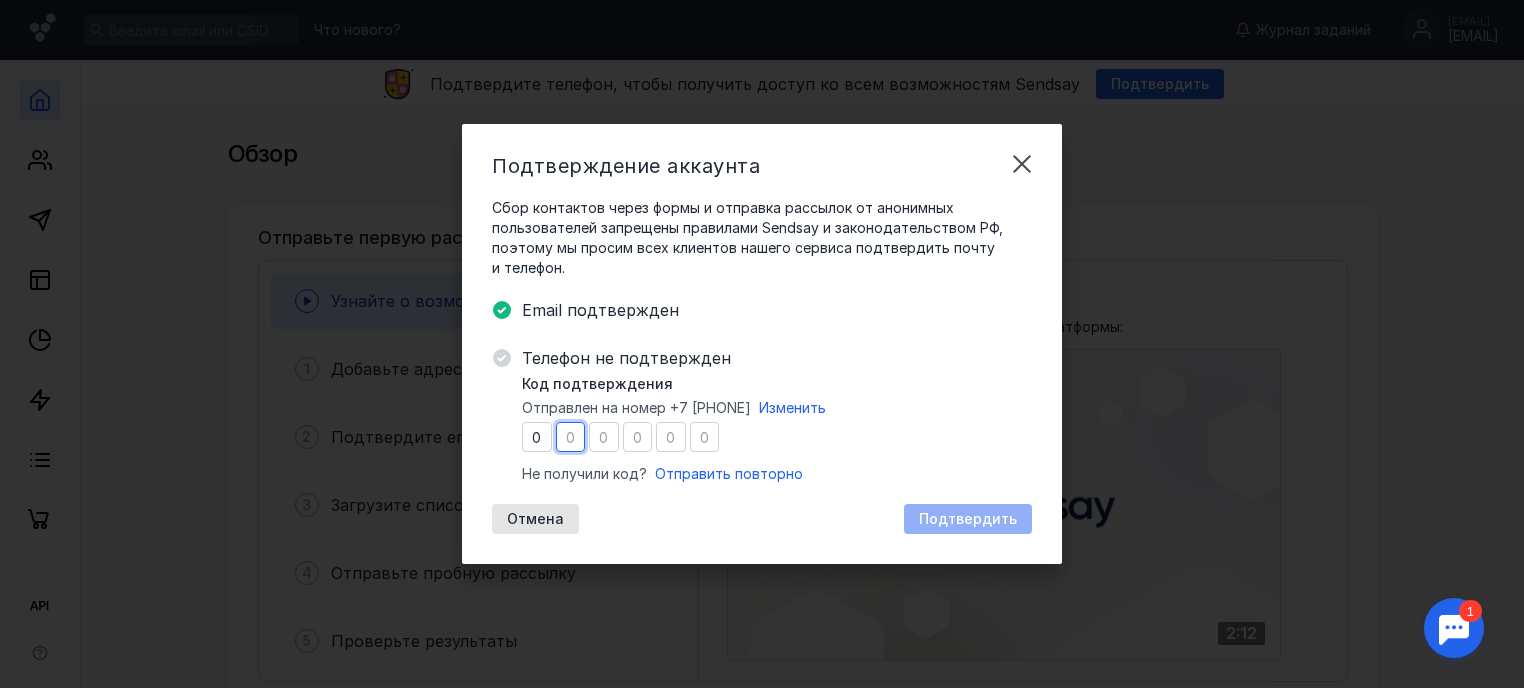 type on "8" 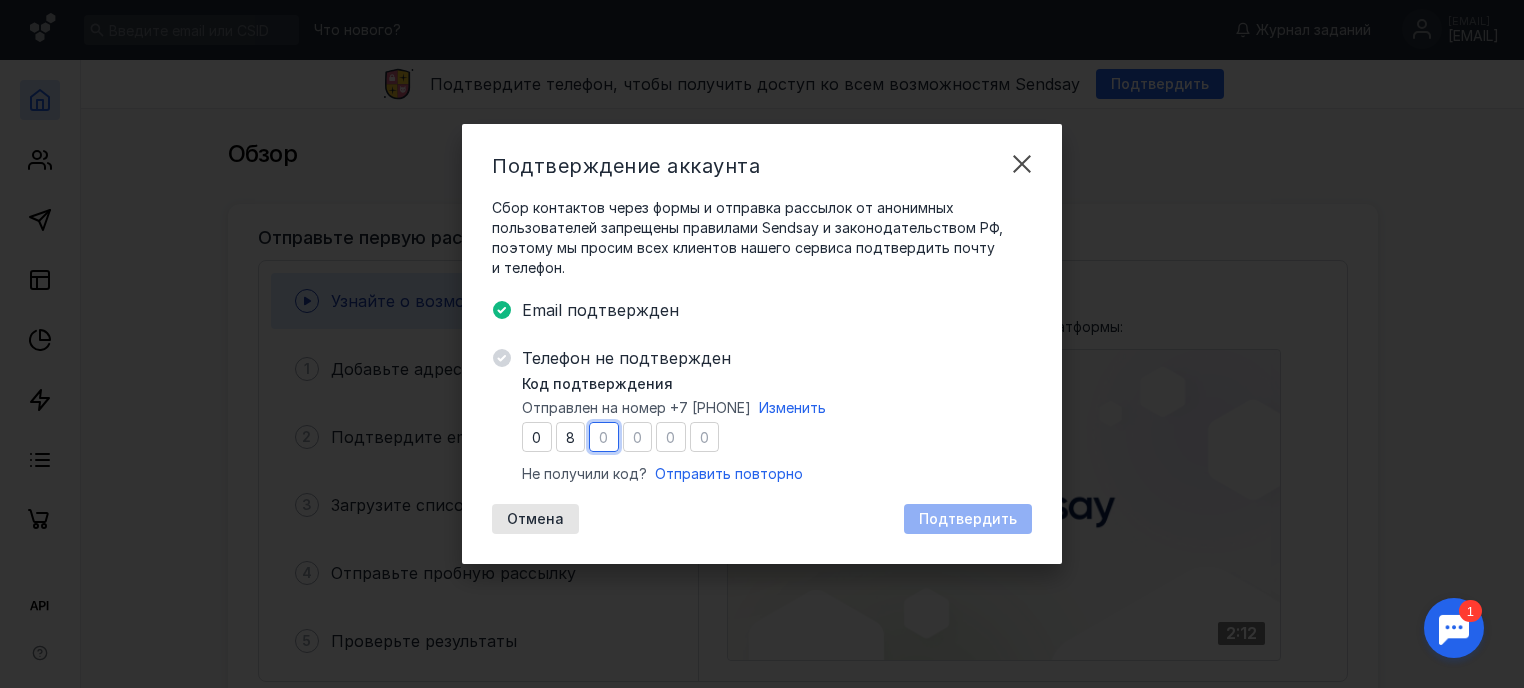 type on "0" 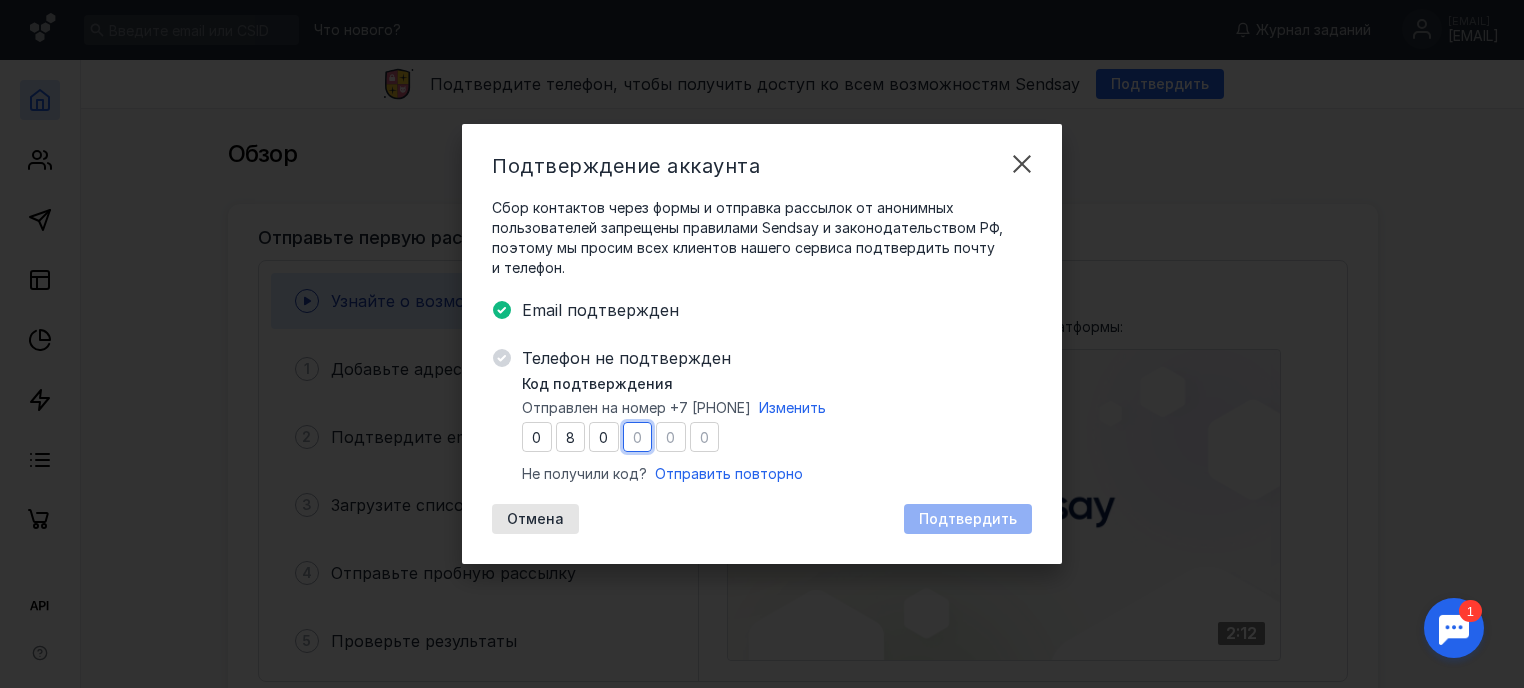 type on "6" 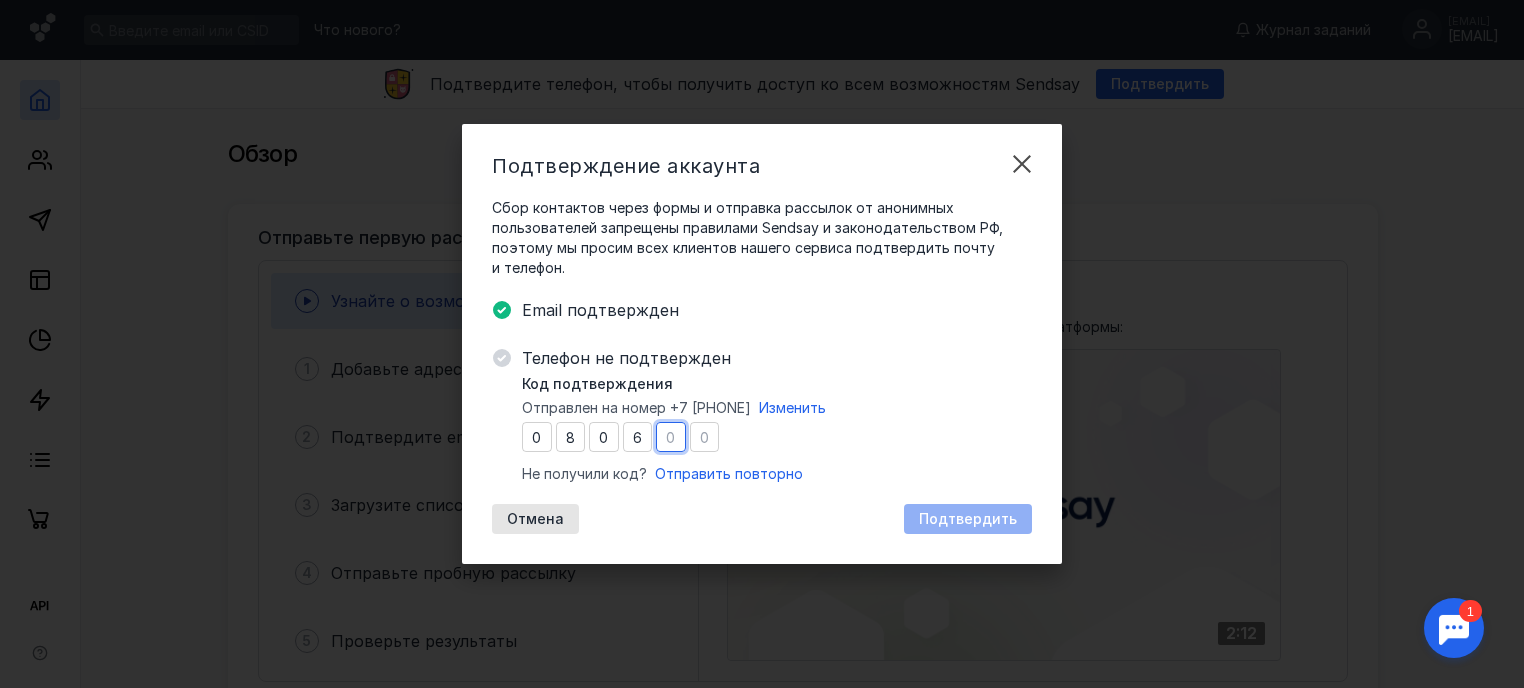 type on "7" 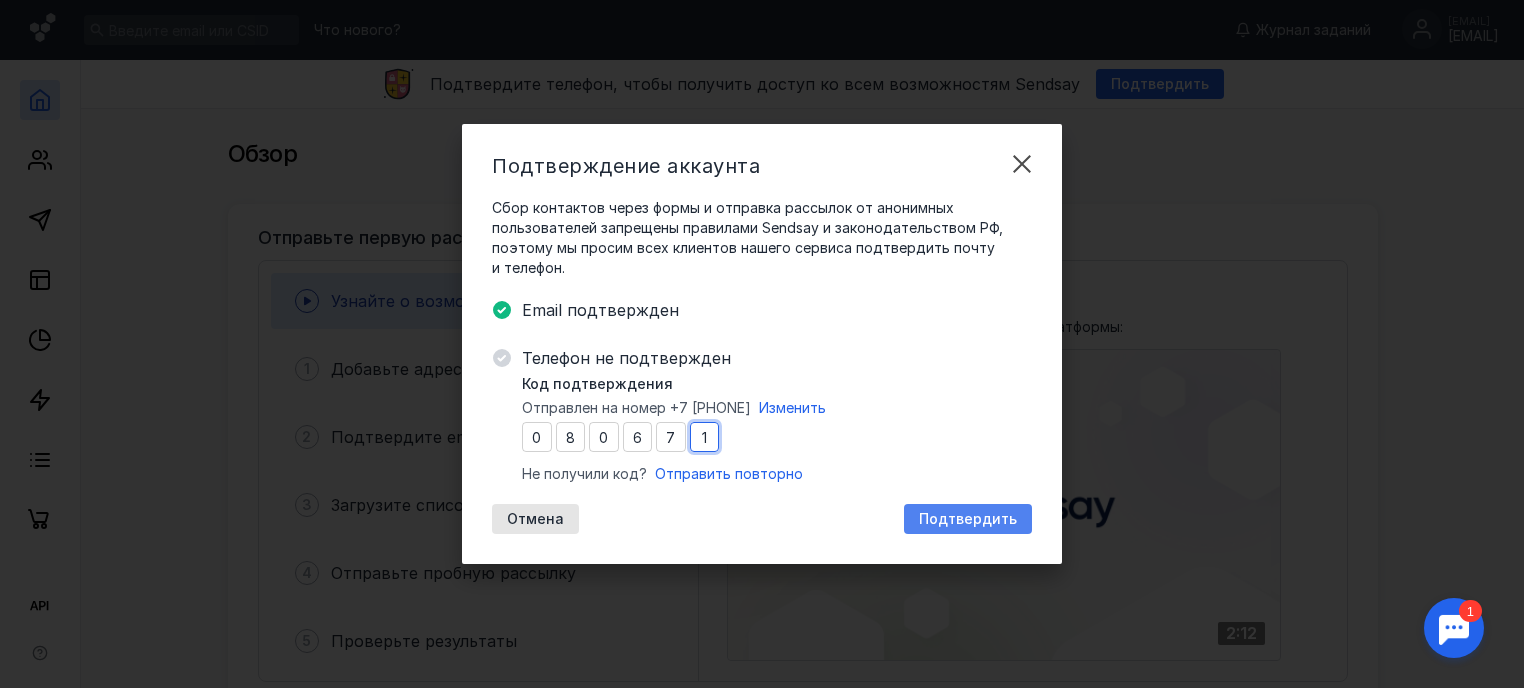 type on "1" 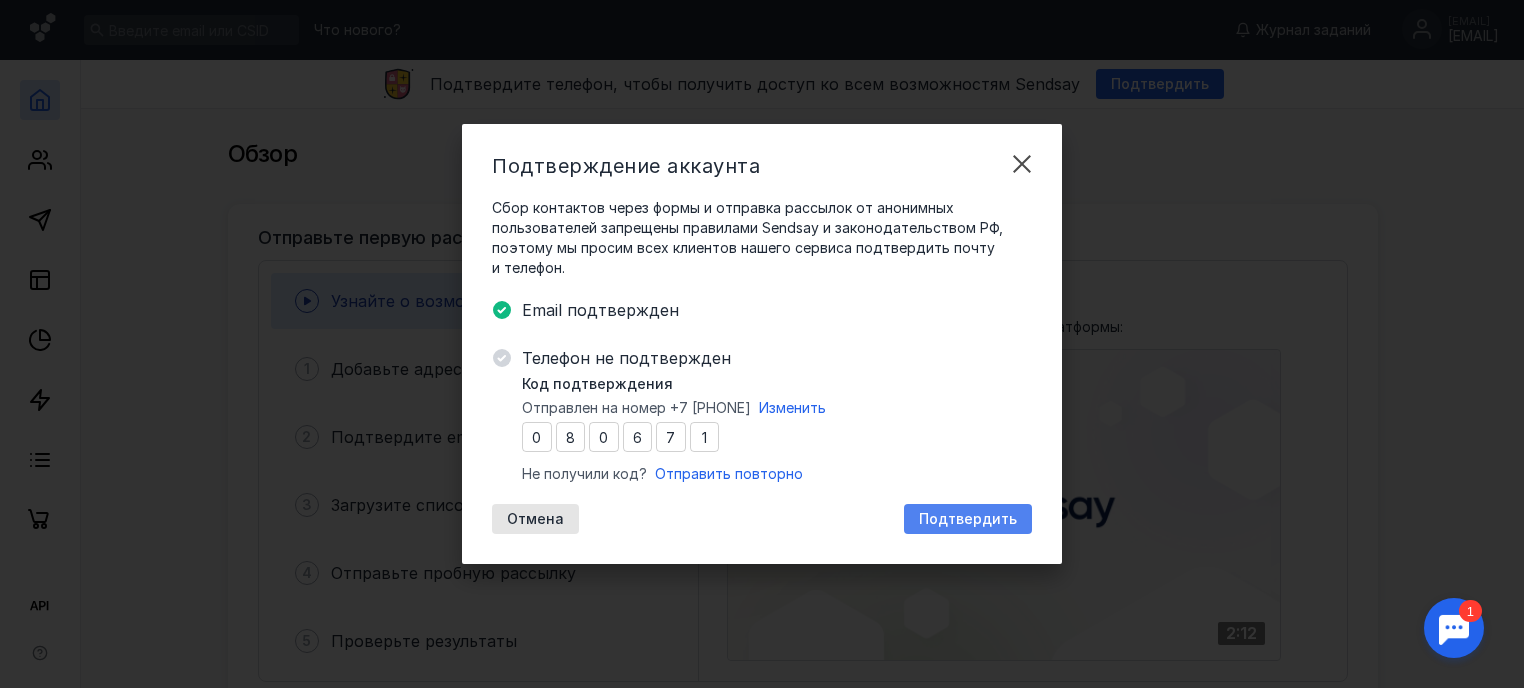 click on "Подтвердить" at bounding box center [968, 519] 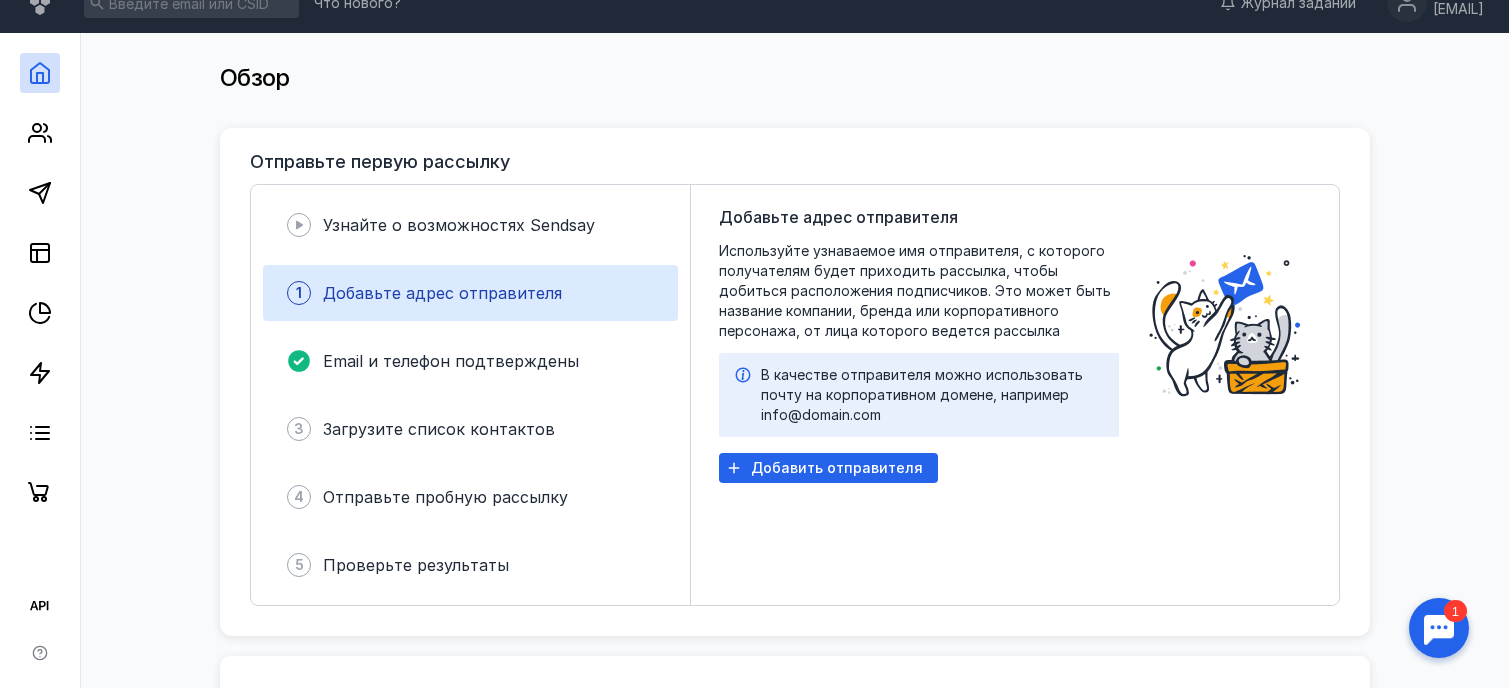scroll, scrollTop: 0, scrollLeft: 0, axis: both 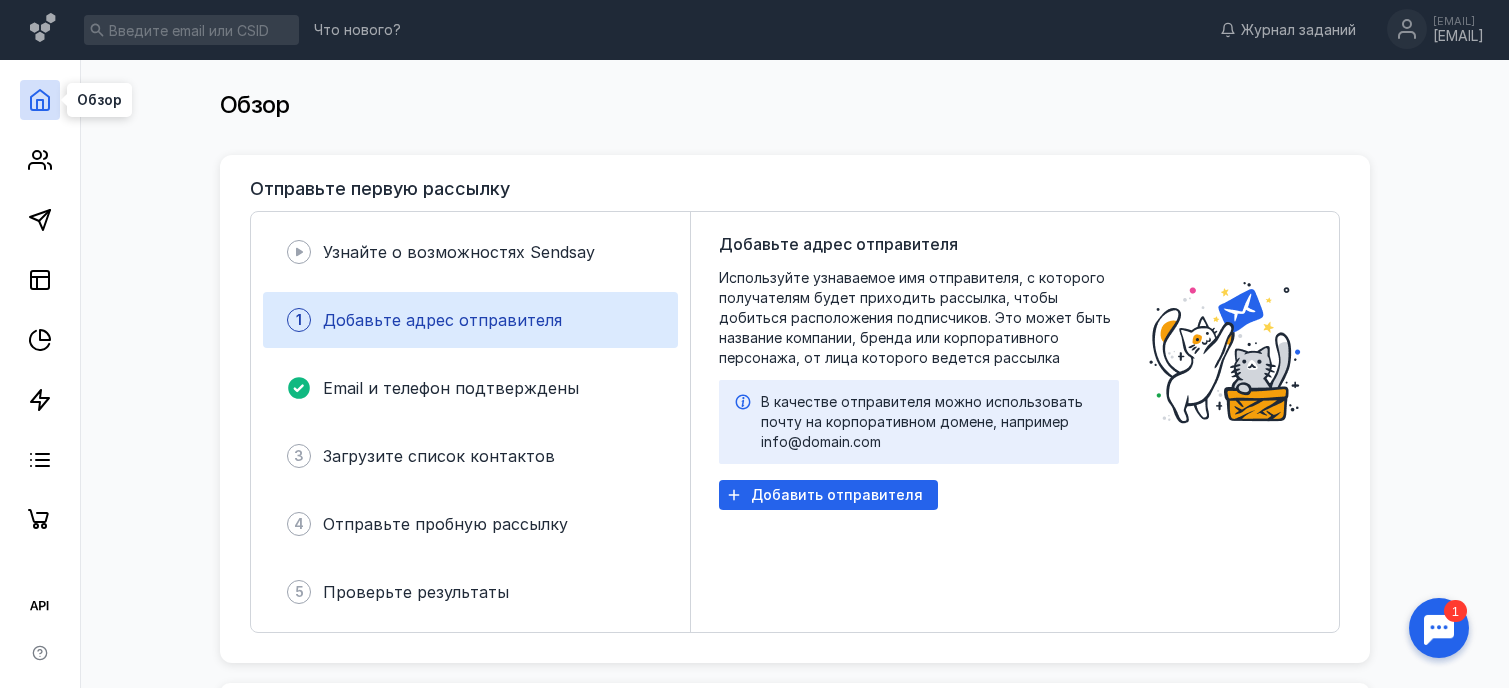 click 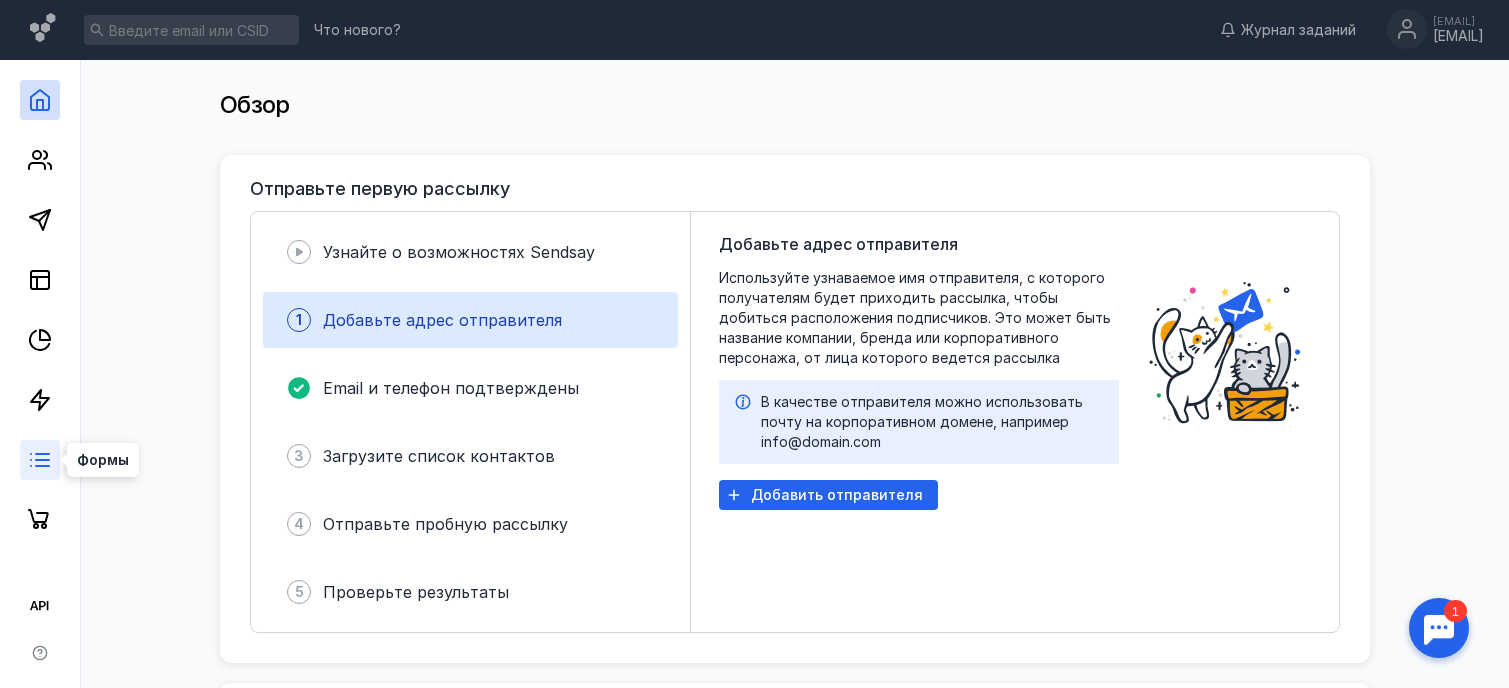 click 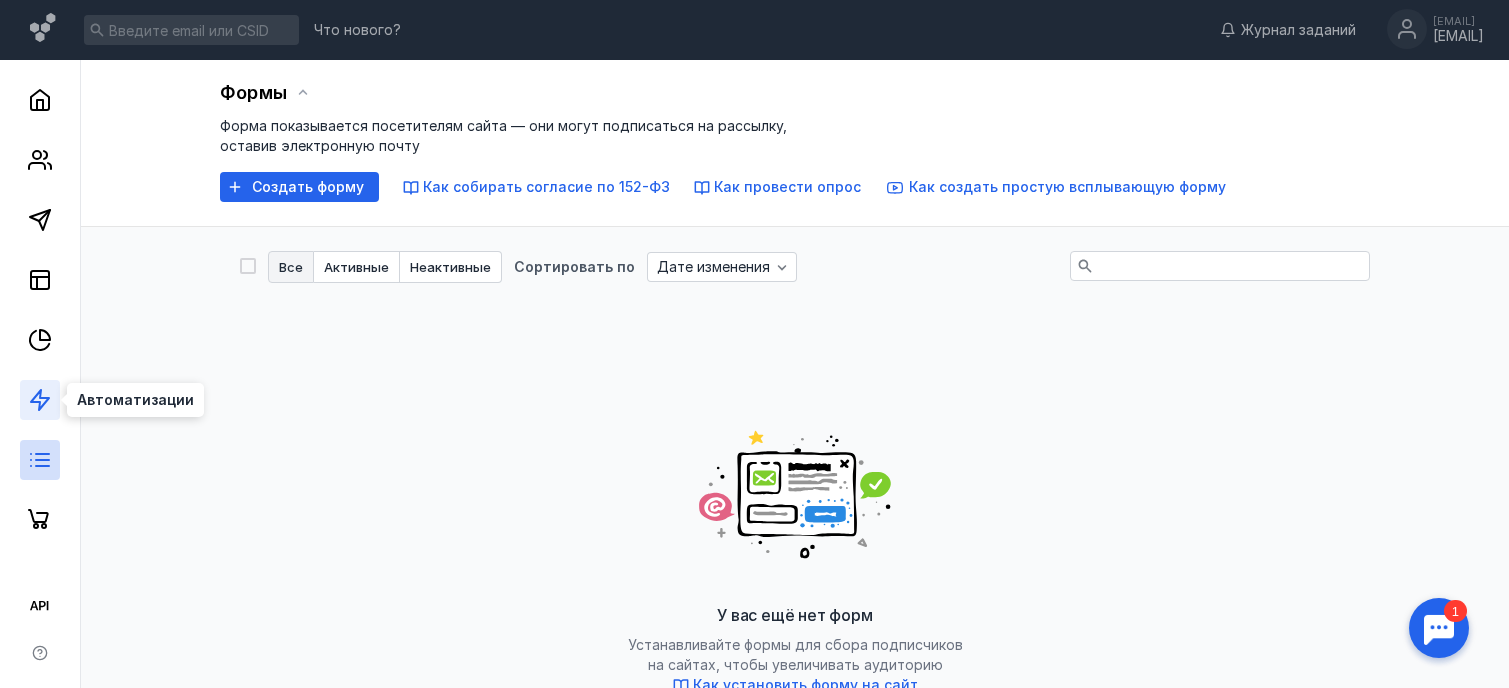 click 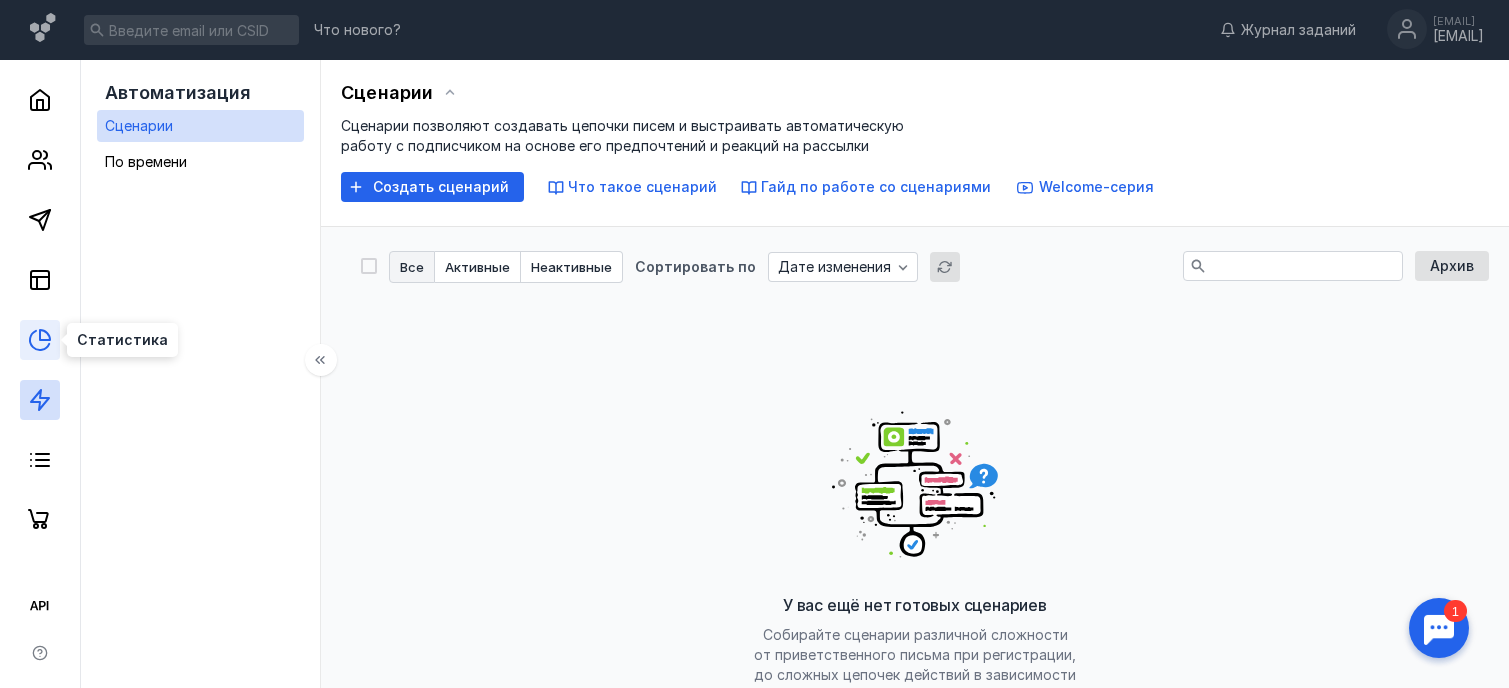 click 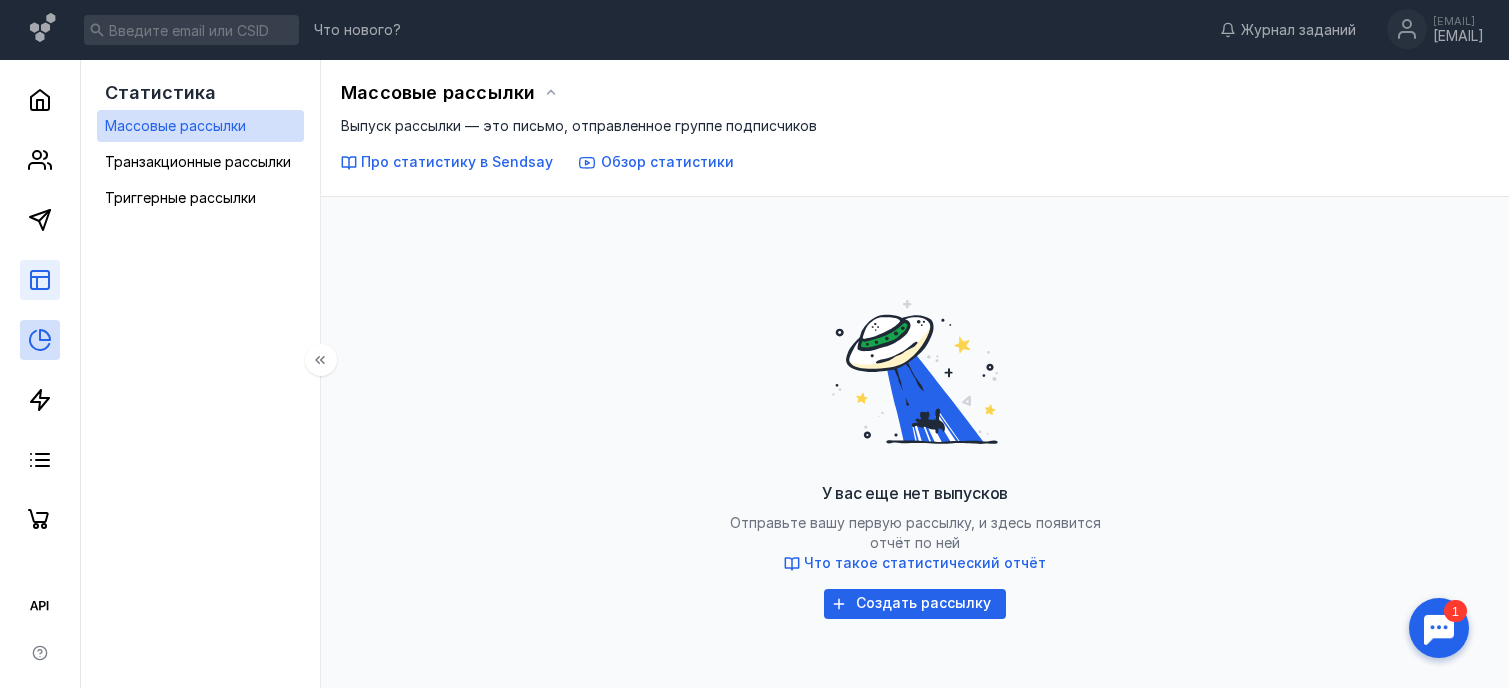 click at bounding box center (40, 280) 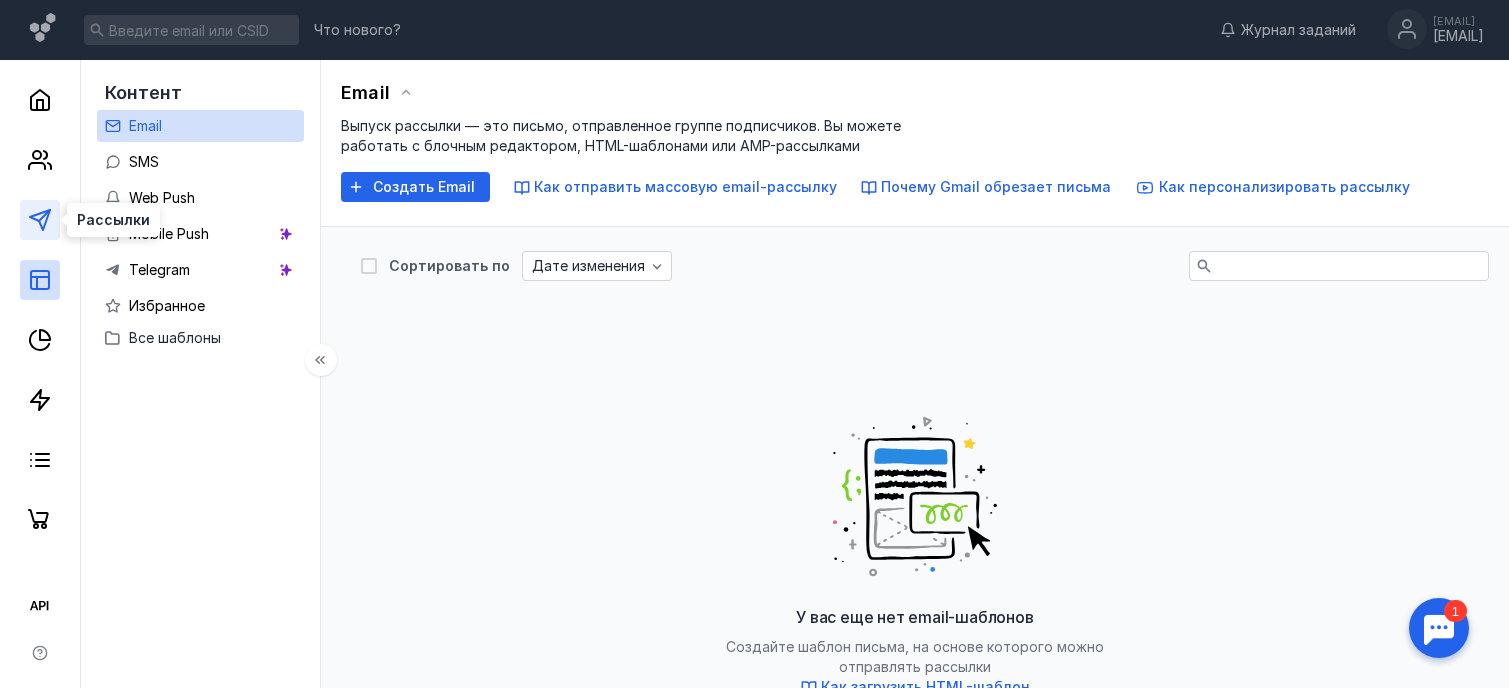 click 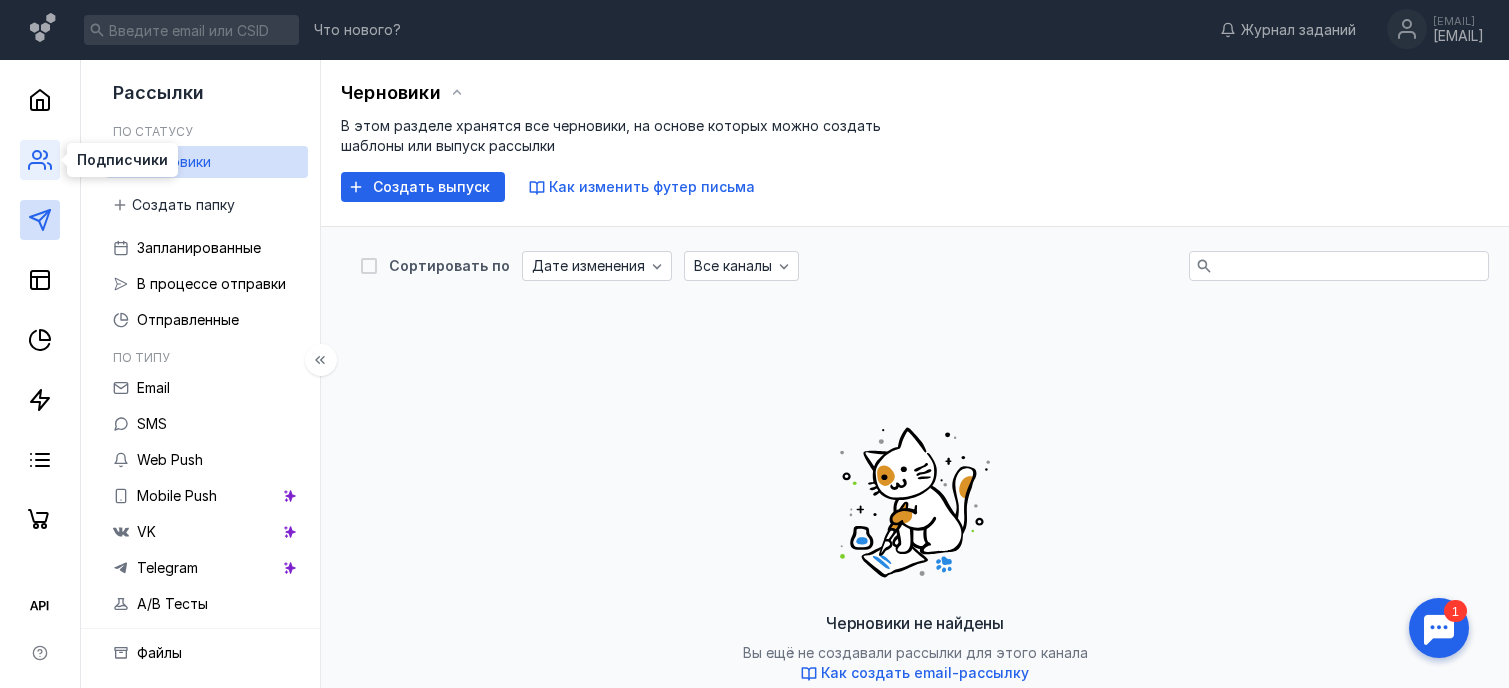 click 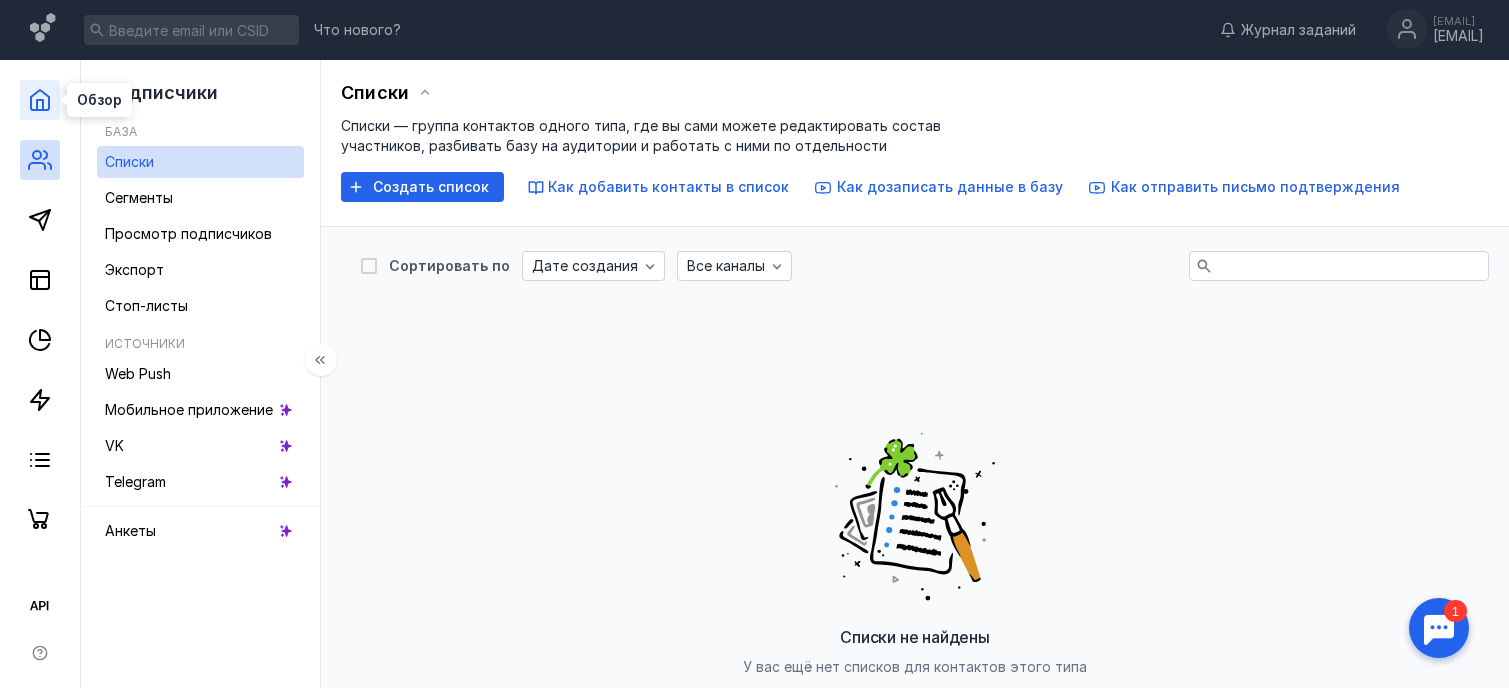 click 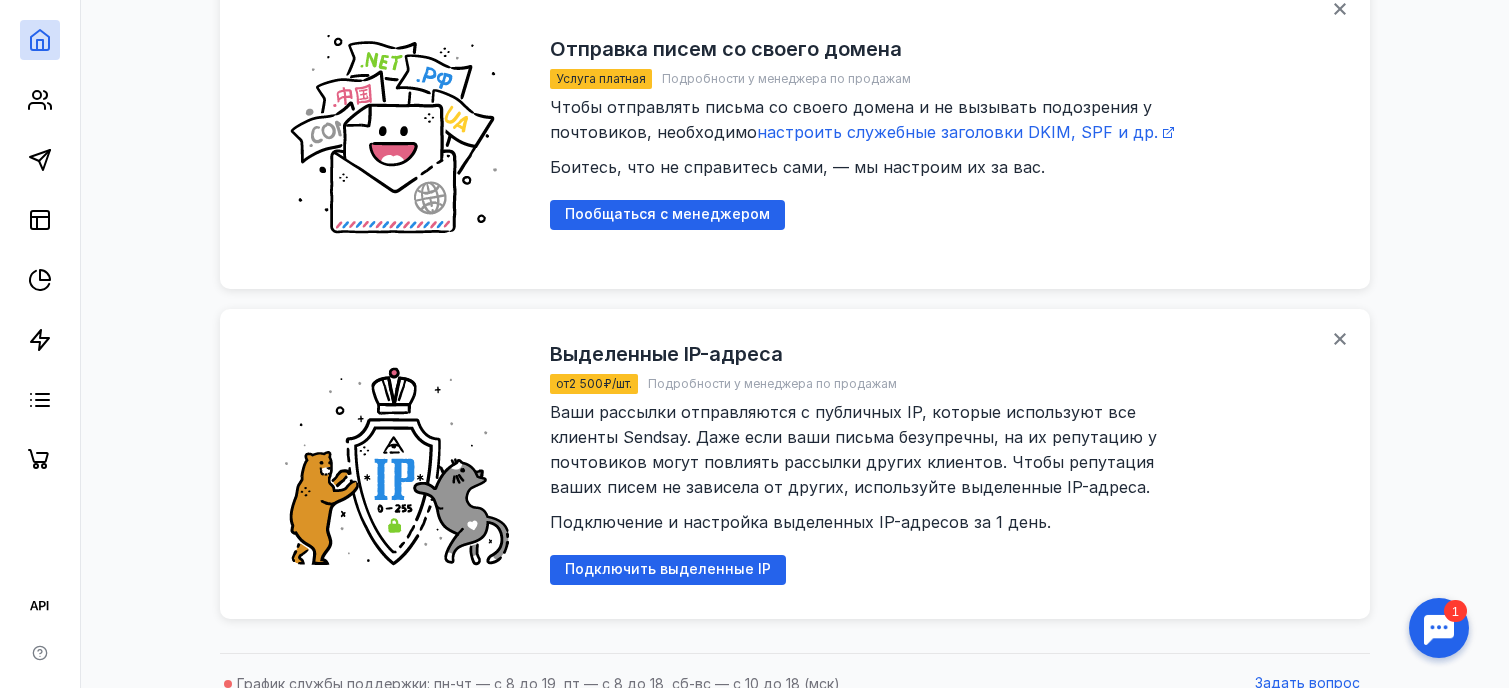 scroll, scrollTop: 2301, scrollLeft: 0, axis: vertical 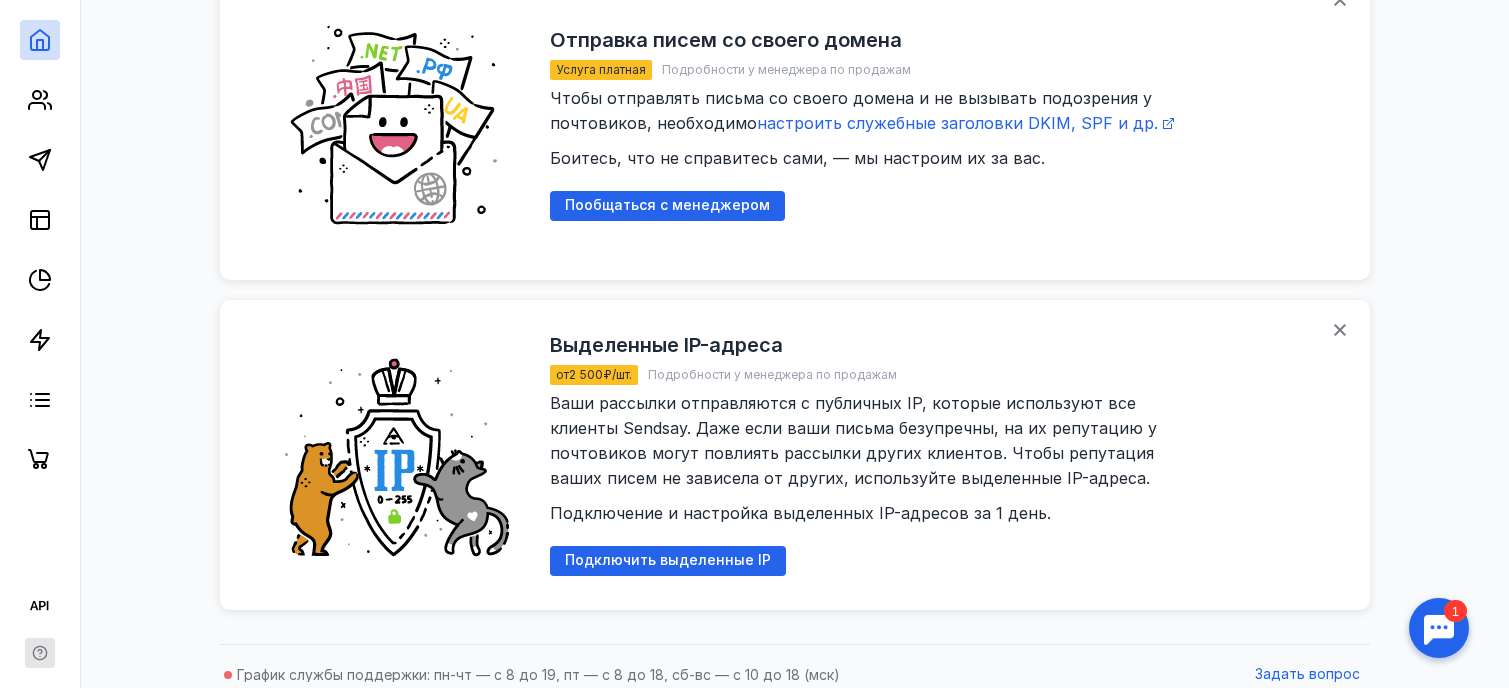 click 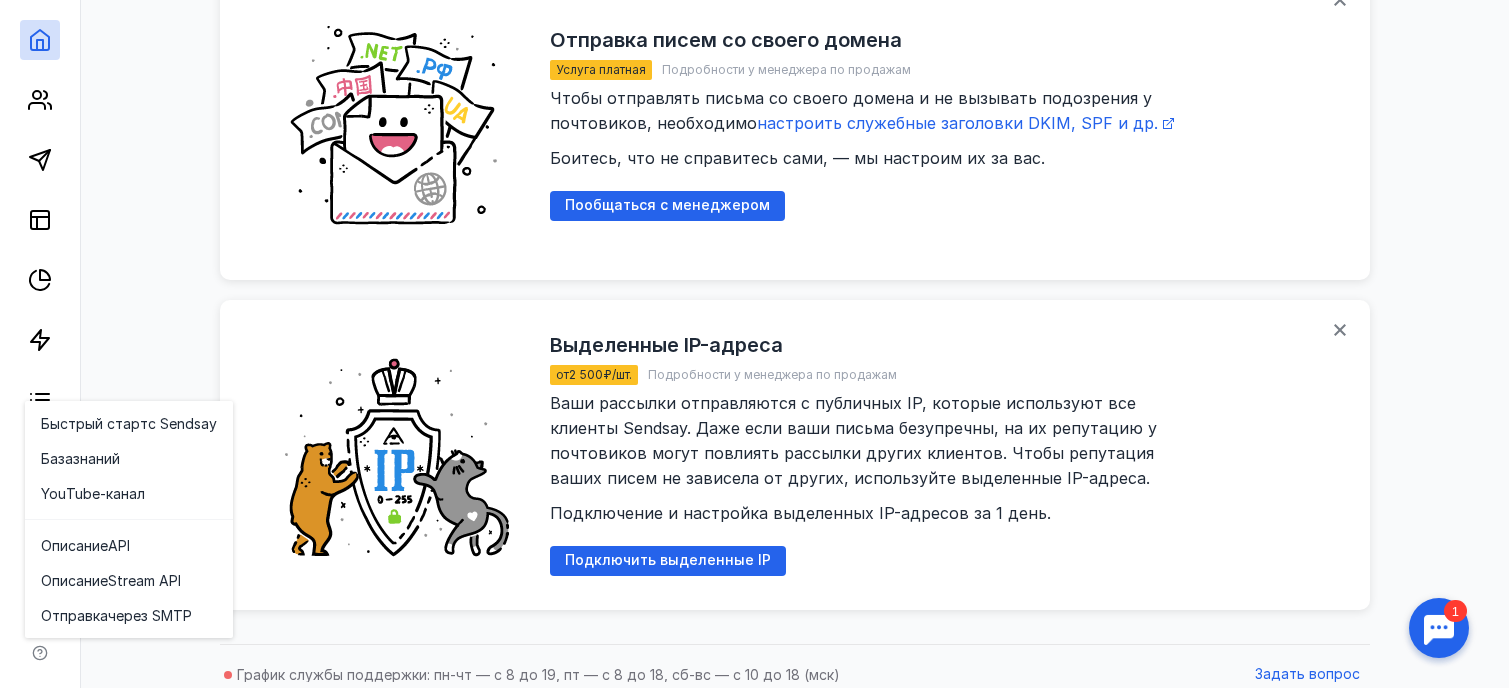 click on "Обзор Отправьте первую рассылку Узнайте о возможностях Sendsay 1 Добавьте адрес отправителя Email и телефон подтверждены 3 Загрузите список контактов 4 Отправьте пробную рассылку 5 Проверьте результаты Добавьте адрес отправителя Используйте узнаваемое имя отправителя, с которого получателям будет приходить рассылка, чтобы добиться расположения подписчиков. Это может быть название компании, бренда или корпоративного персонажа, от лица которого ведется рассылка В качестве отправителя можно использовать почту на корпоративном домене, например info@[example.com]" at bounding box center [795, -804] 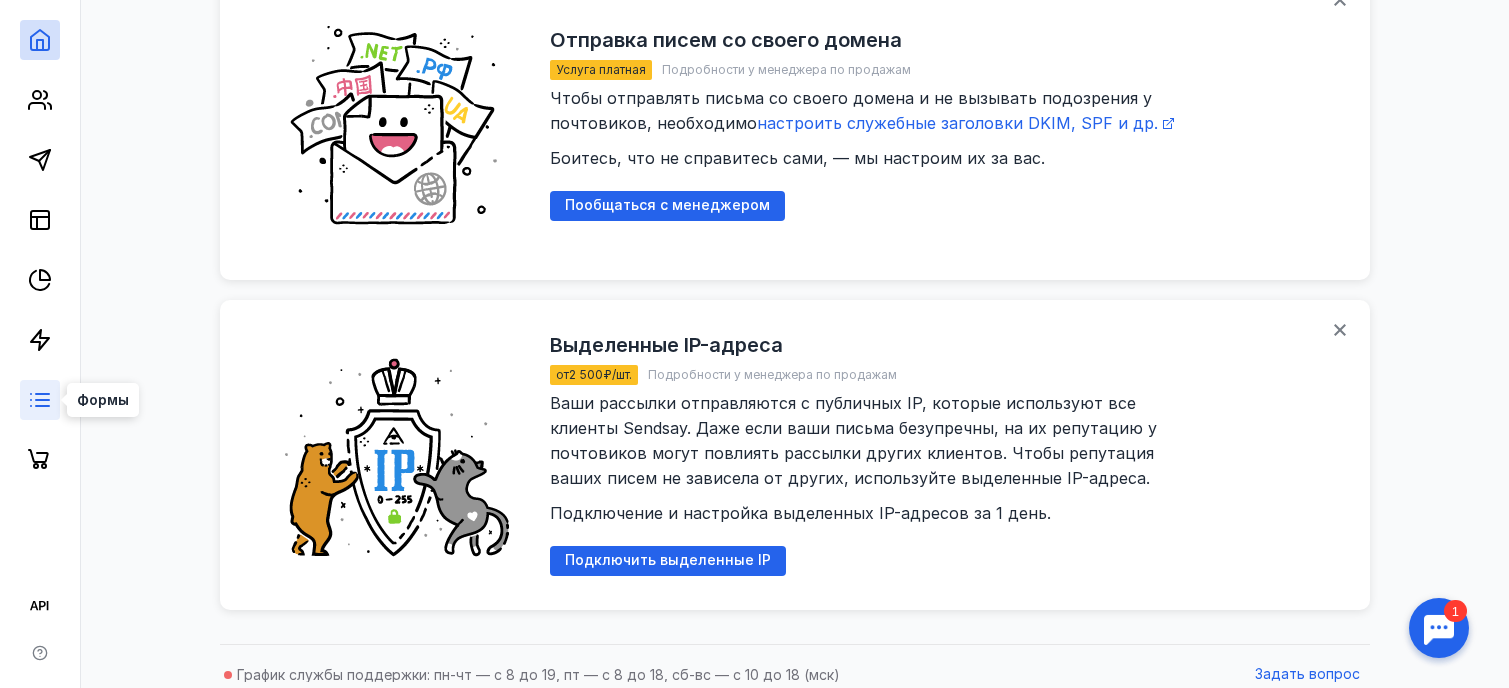 click 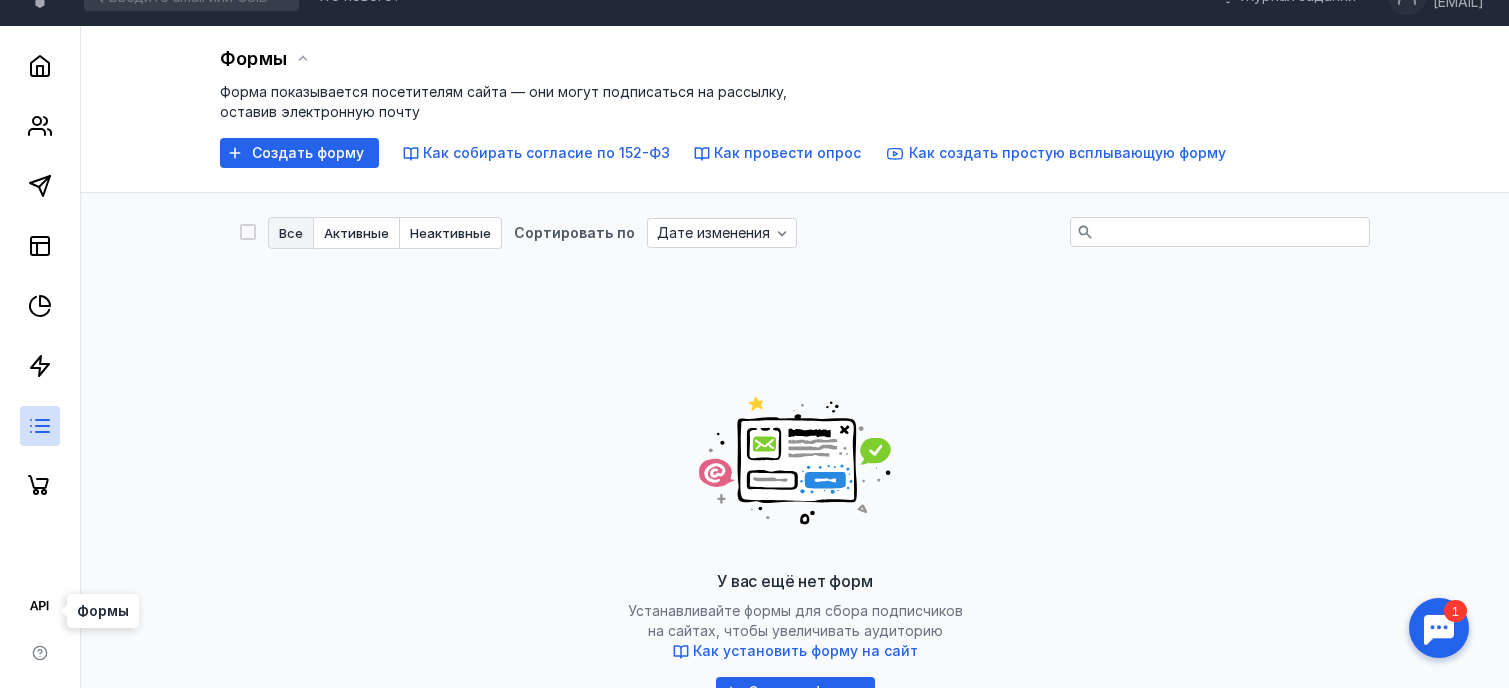 scroll, scrollTop: 245, scrollLeft: 0, axis: vertical 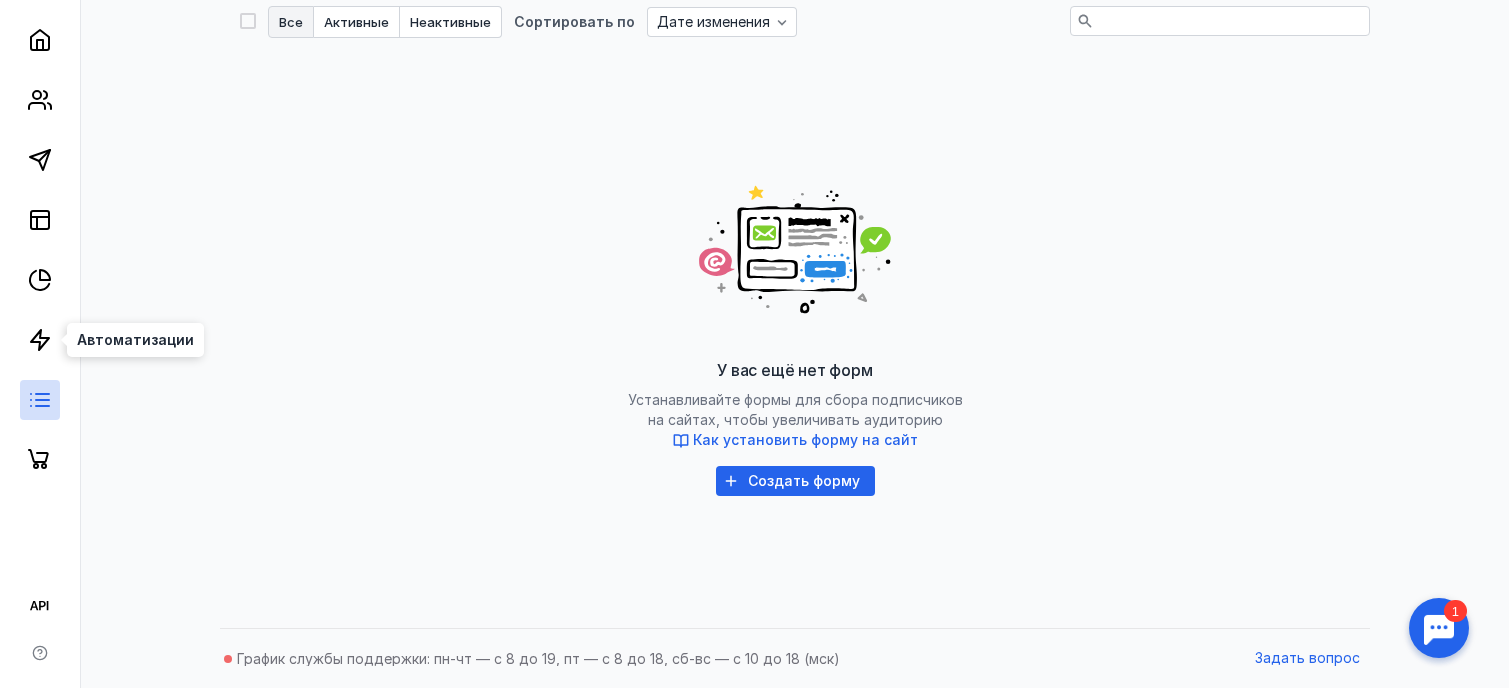 click 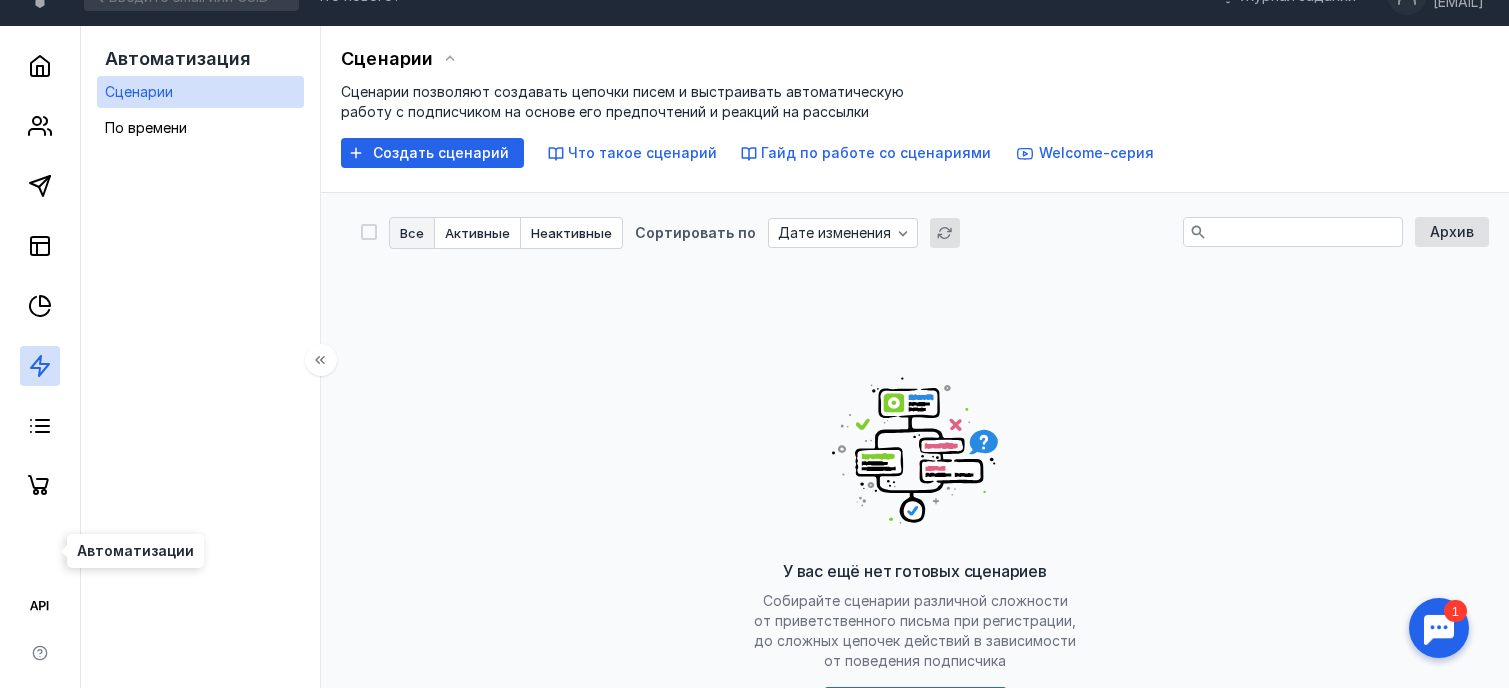 scroll, scrollTop: 245, scrollLeft: 0, axis: vertical 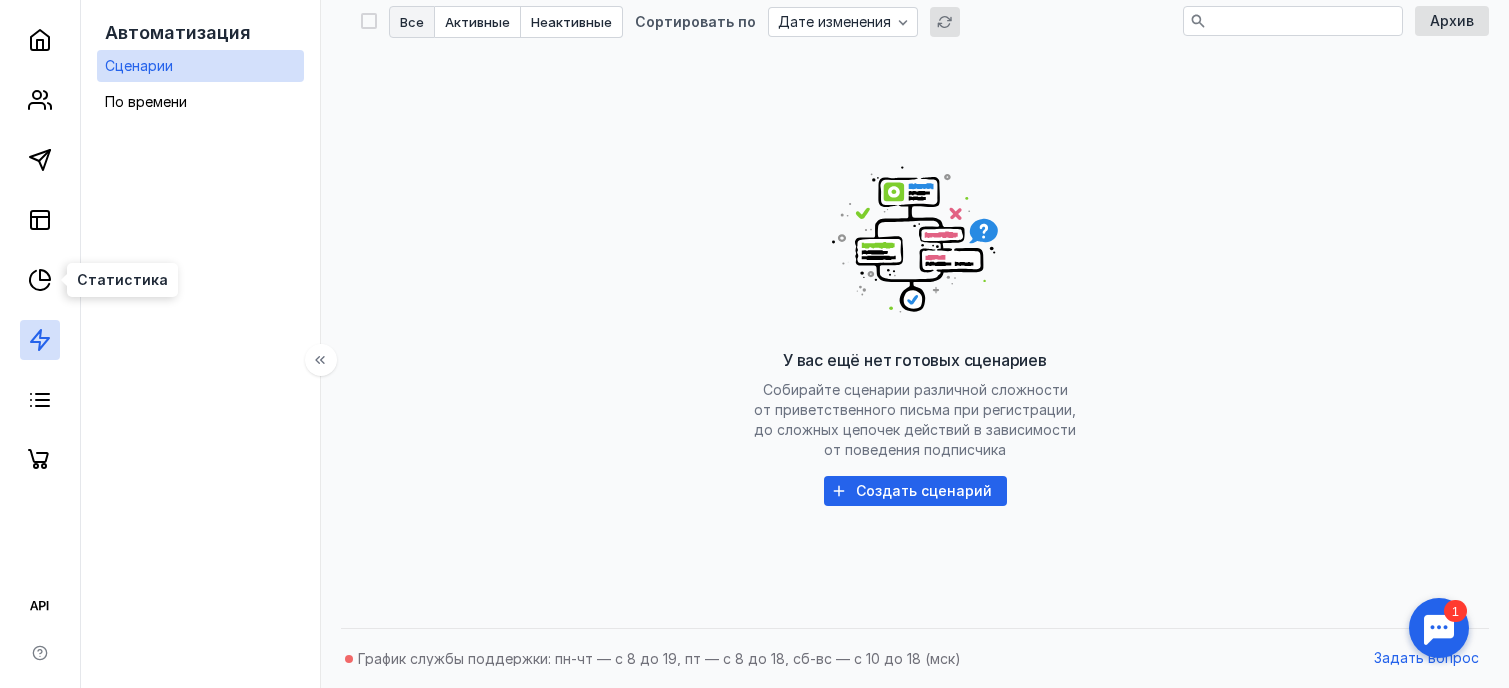 click 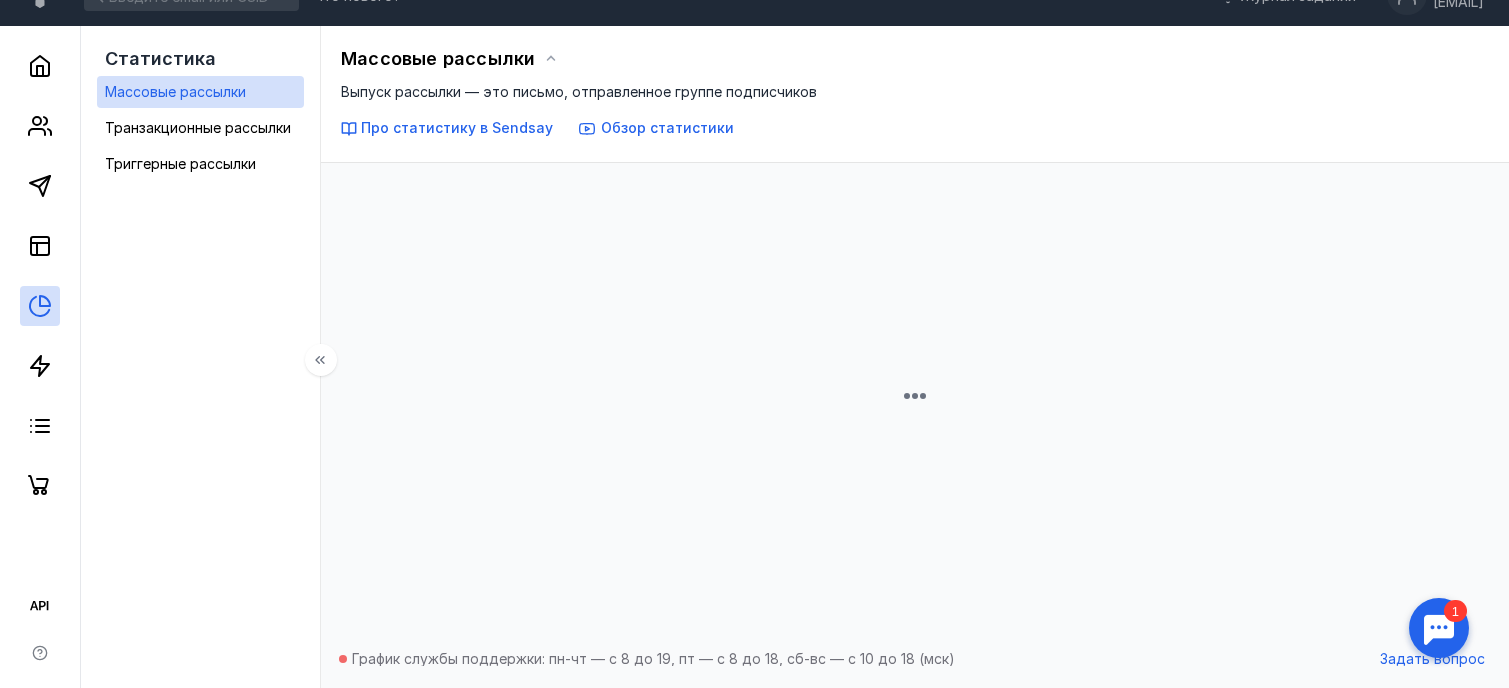 scroll, scrollTop: 67, scrollLeft: 0, axis: vertical 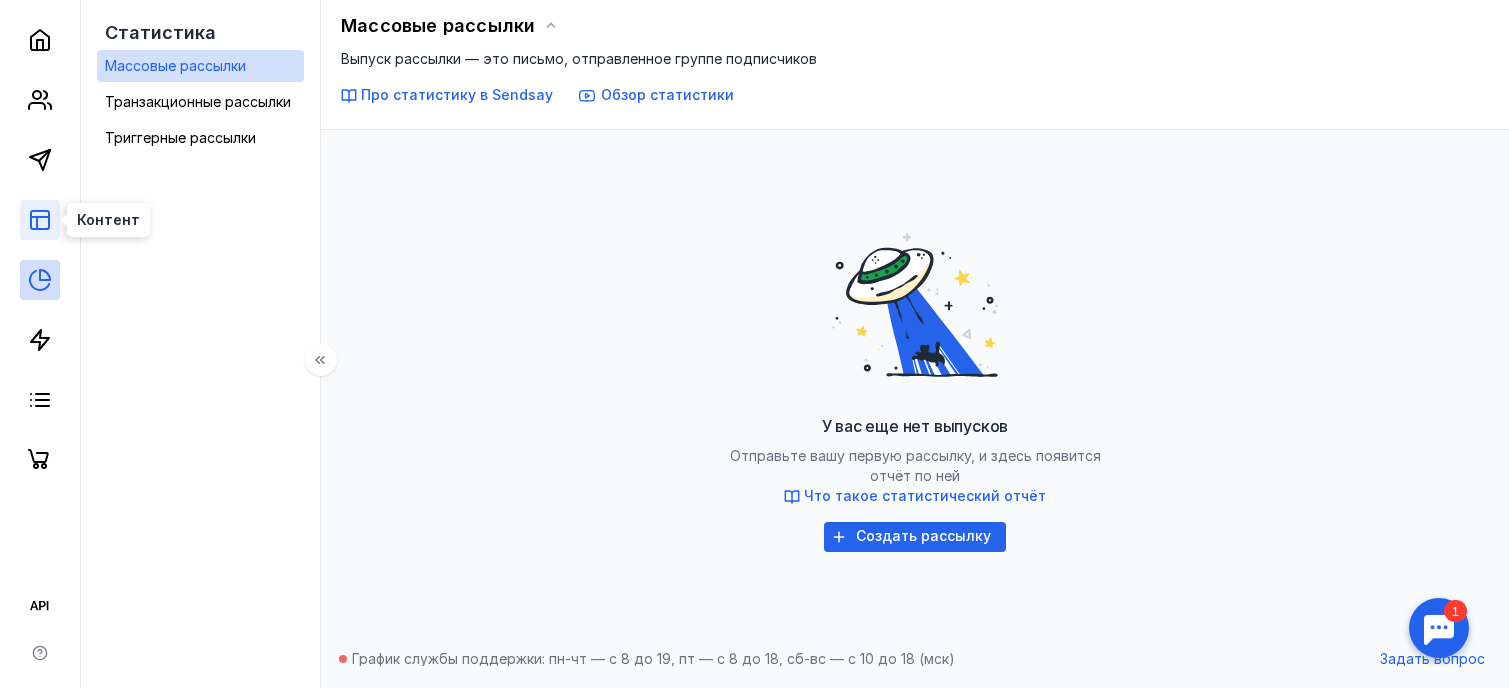 click 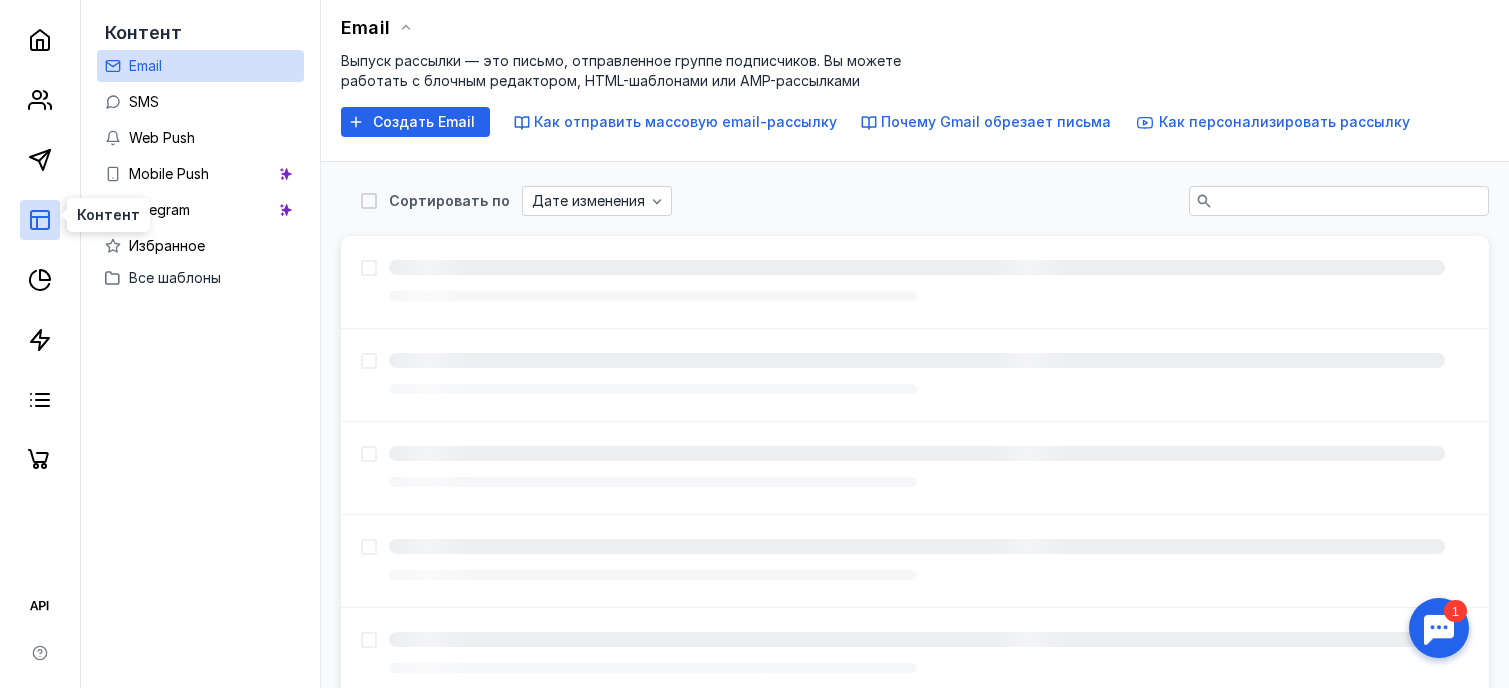 scroll, scrollTop: 0, scrollLeft: 0, axis: both 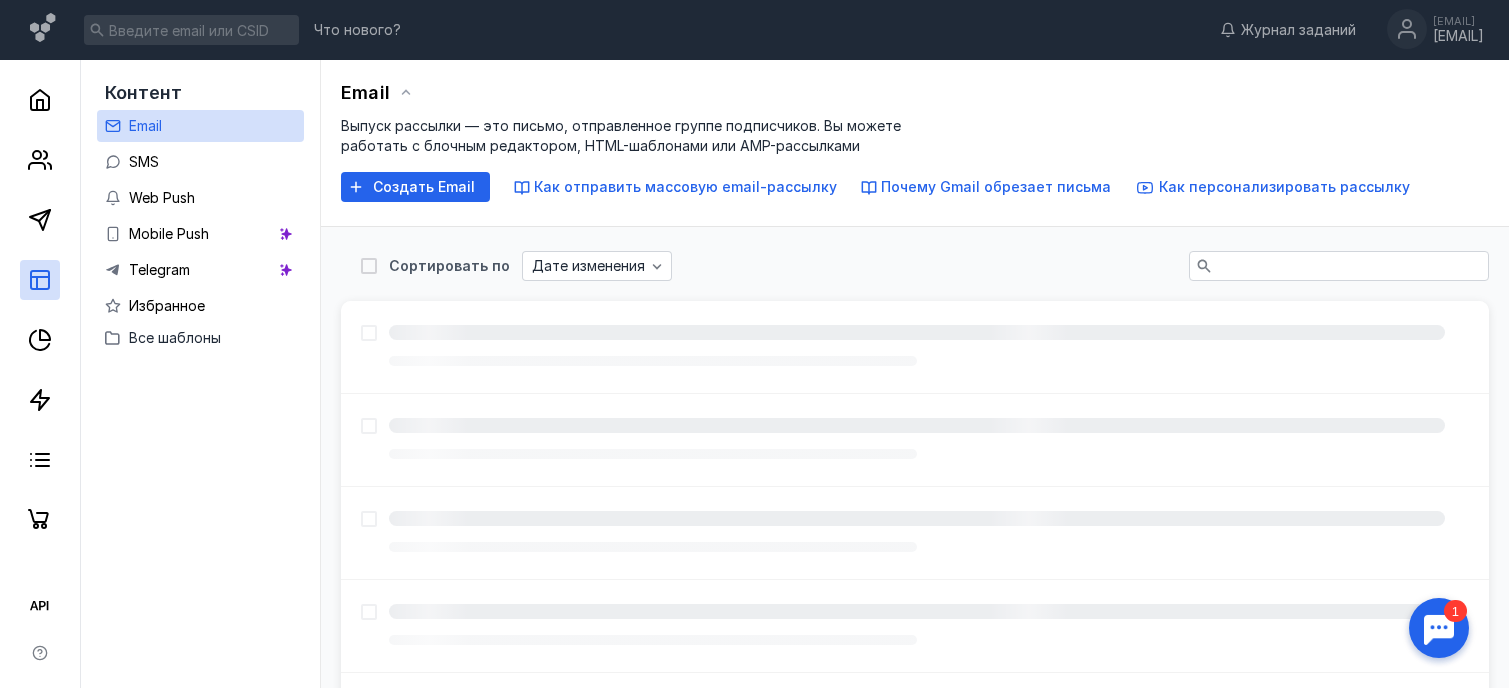 click at bounding box center (1439, 628) 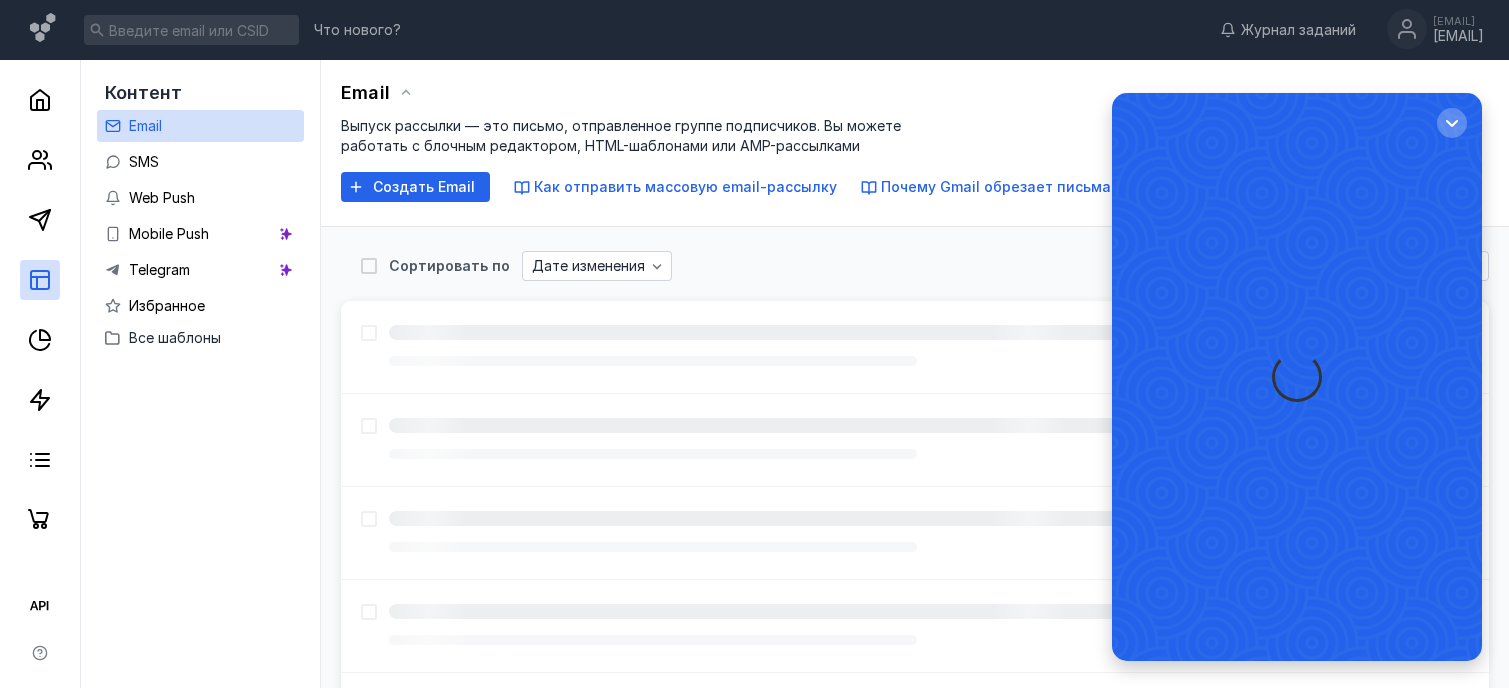 scroll, scrollTop: 0, scrollLeft: 0, axis: both 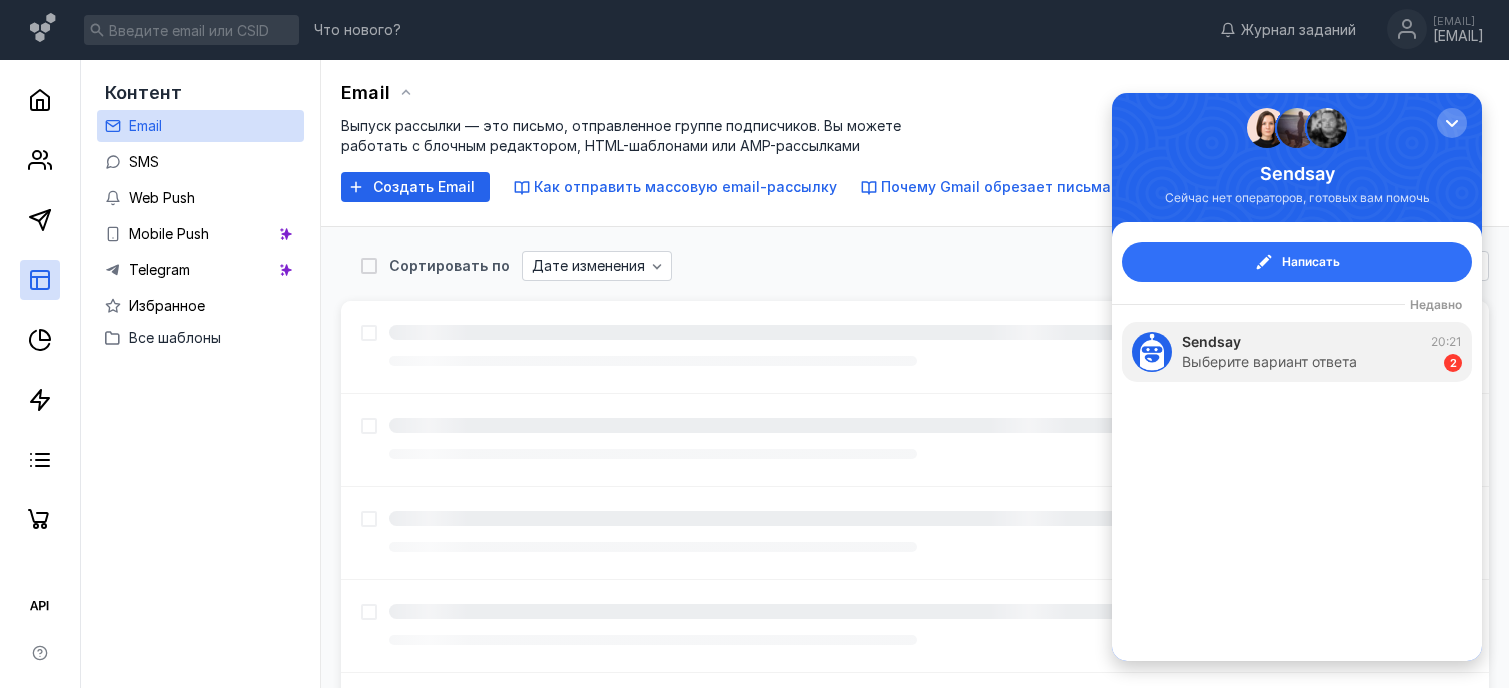 click on "Написать" at bounding box center (1297, 262) 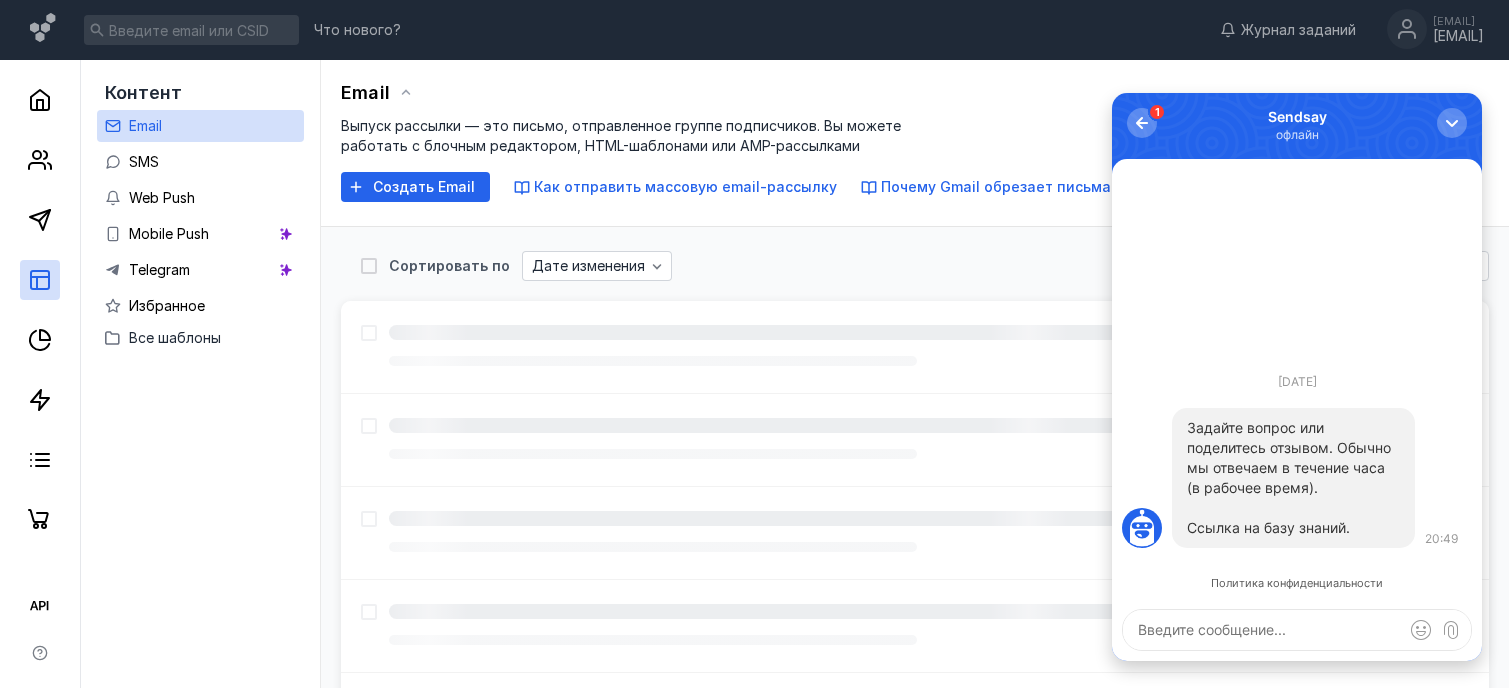 click on "Ссылка на базу знаний." at bounding box center (1268, 527) 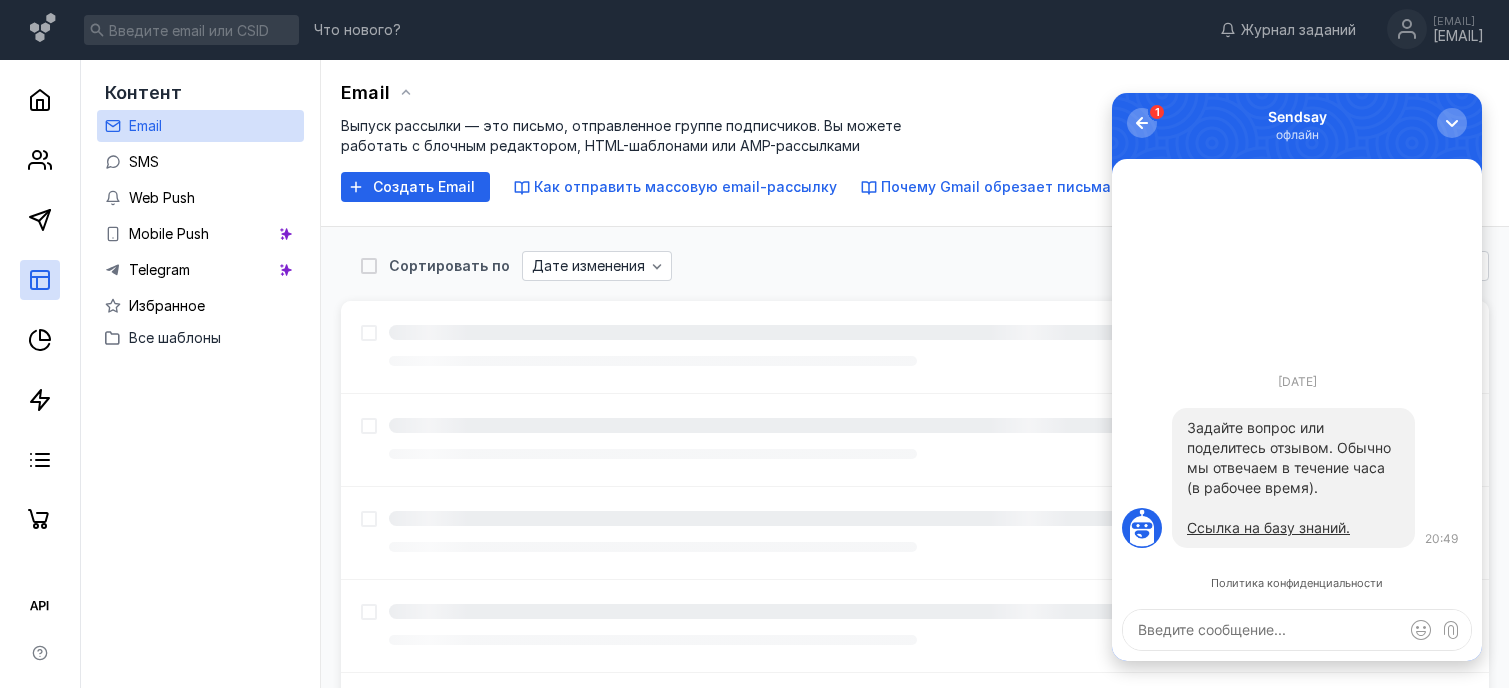 click at bounding box center (1297, 630) 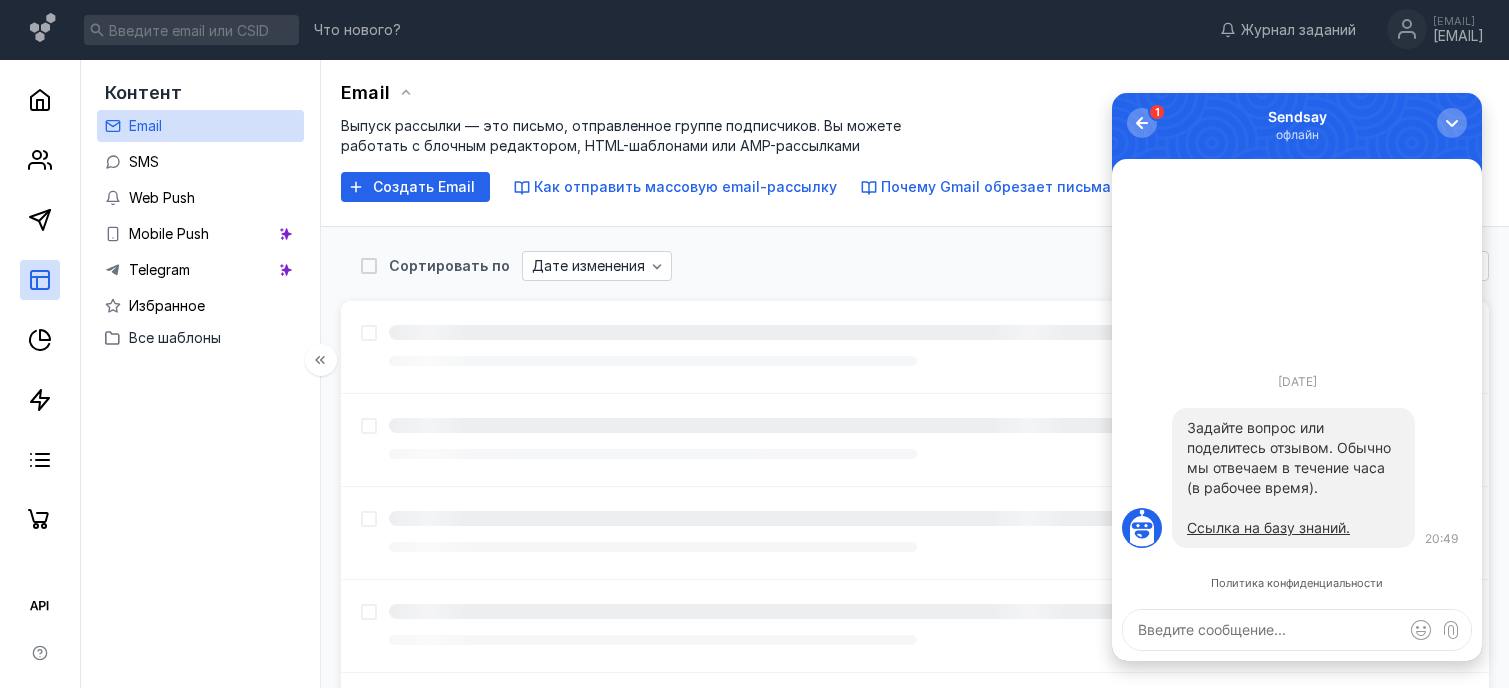 click on "Контент Email SMS Web Push Mobile Push Telegram Избранное Все шаблоны" at bounding box center [201, 404] 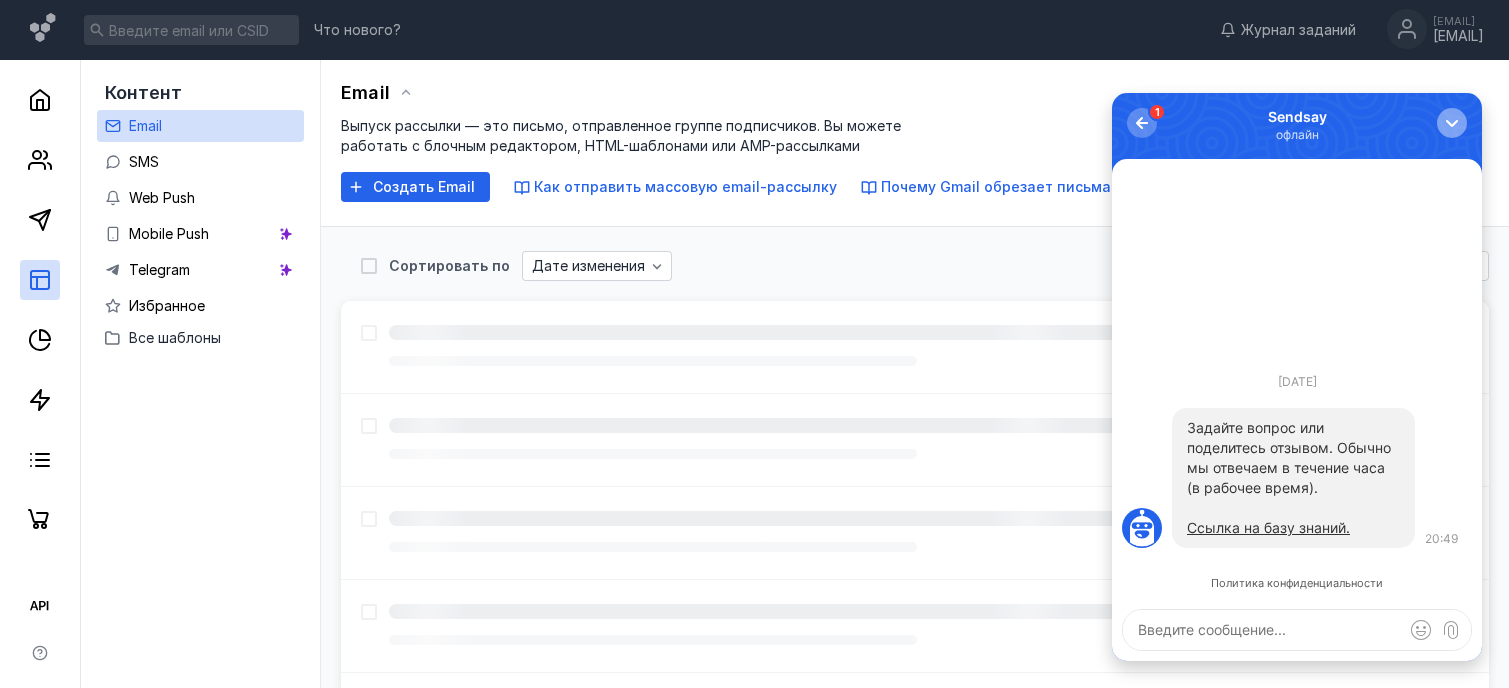 click at bounding box center (1452, 123) 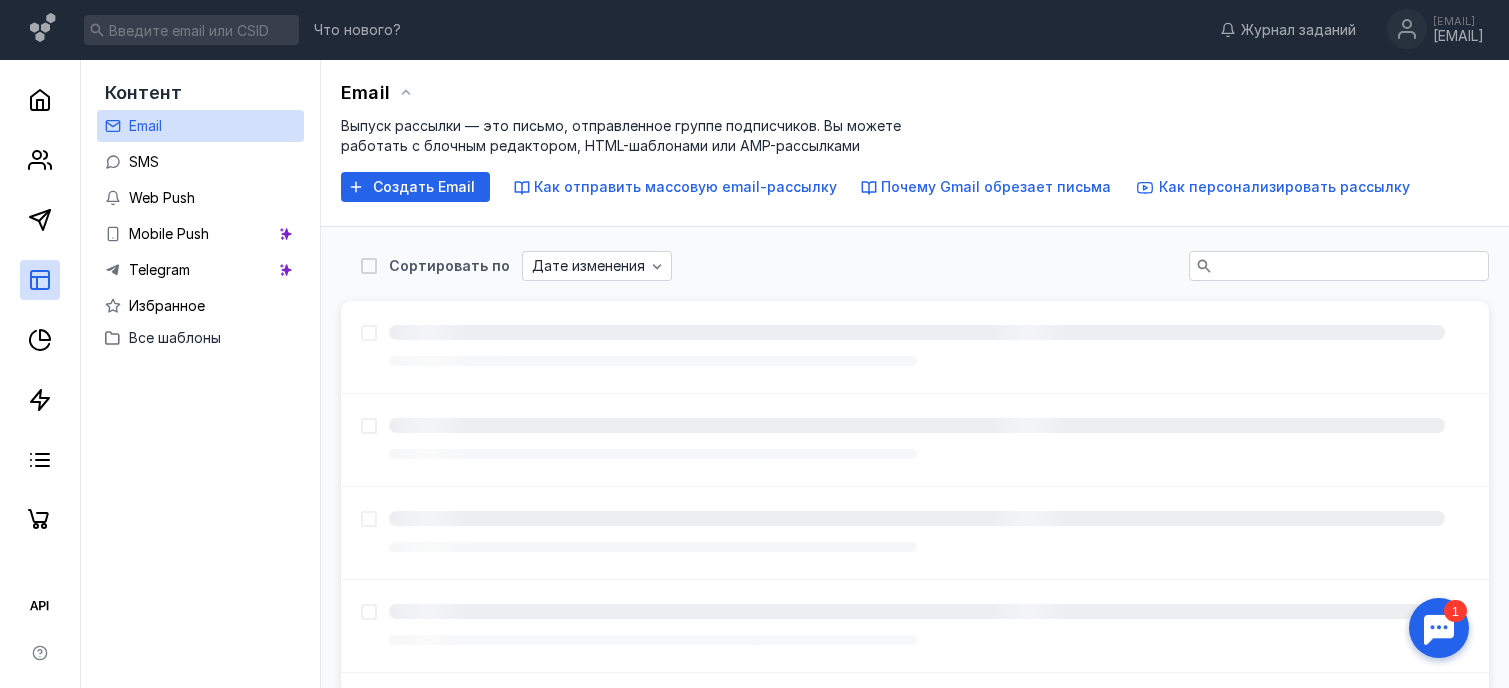 scroll, scrollTop: 0, scrollLeft: 0, axis: both 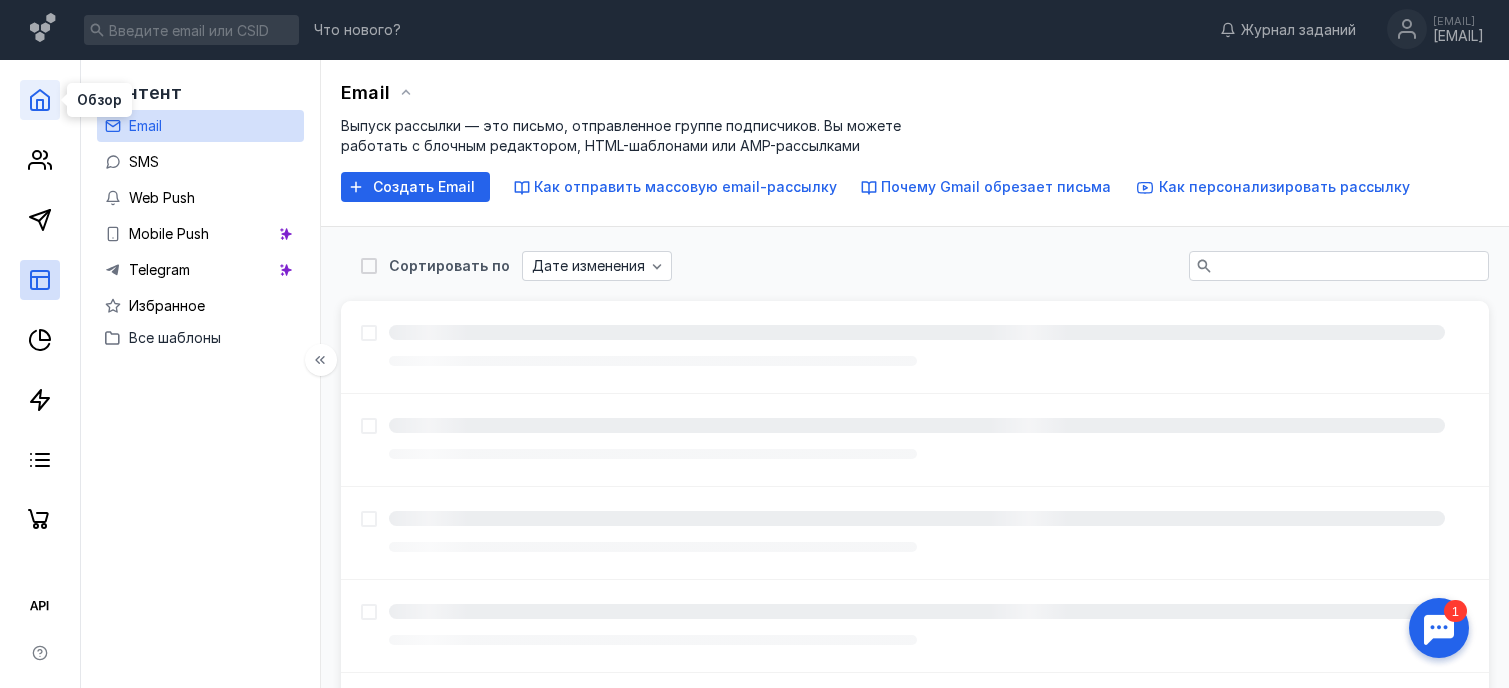 click 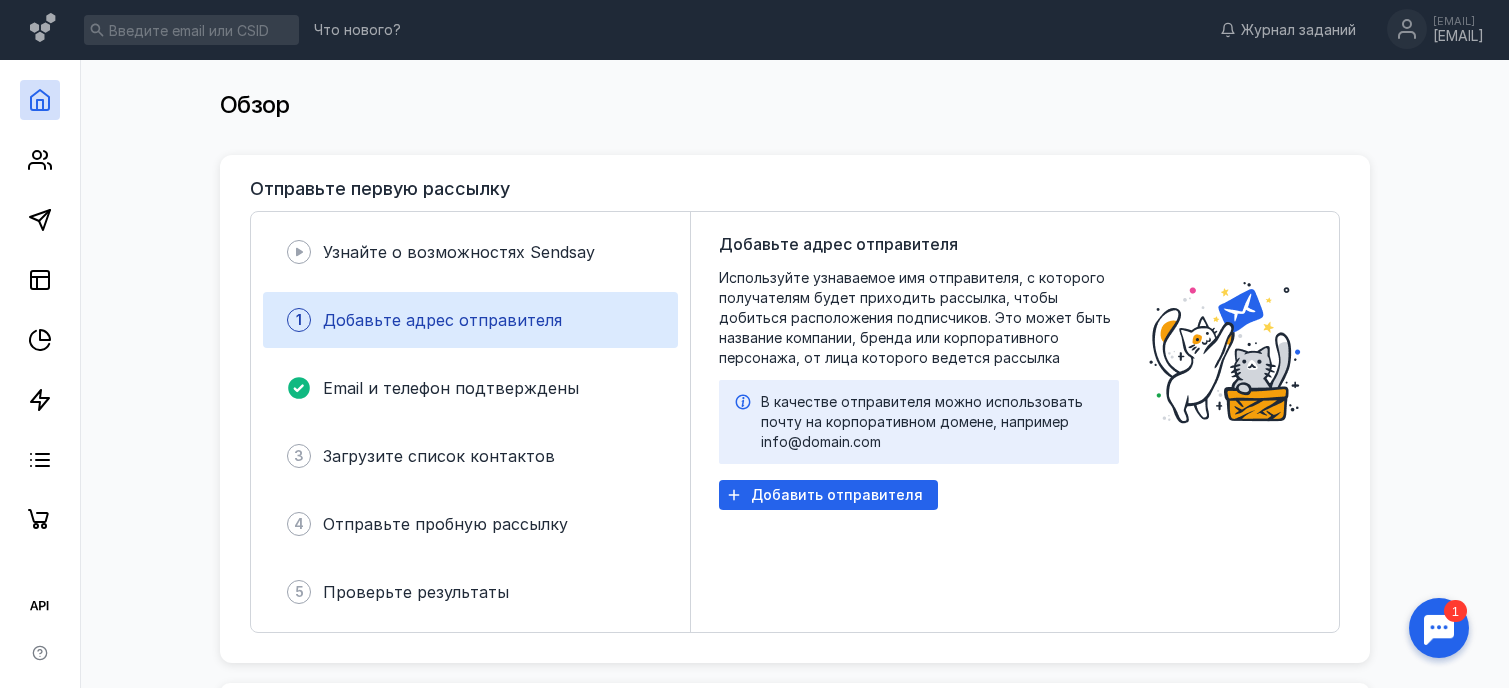 click on "Добавьте адрес отправителя" at bounding box center [442, 320] 